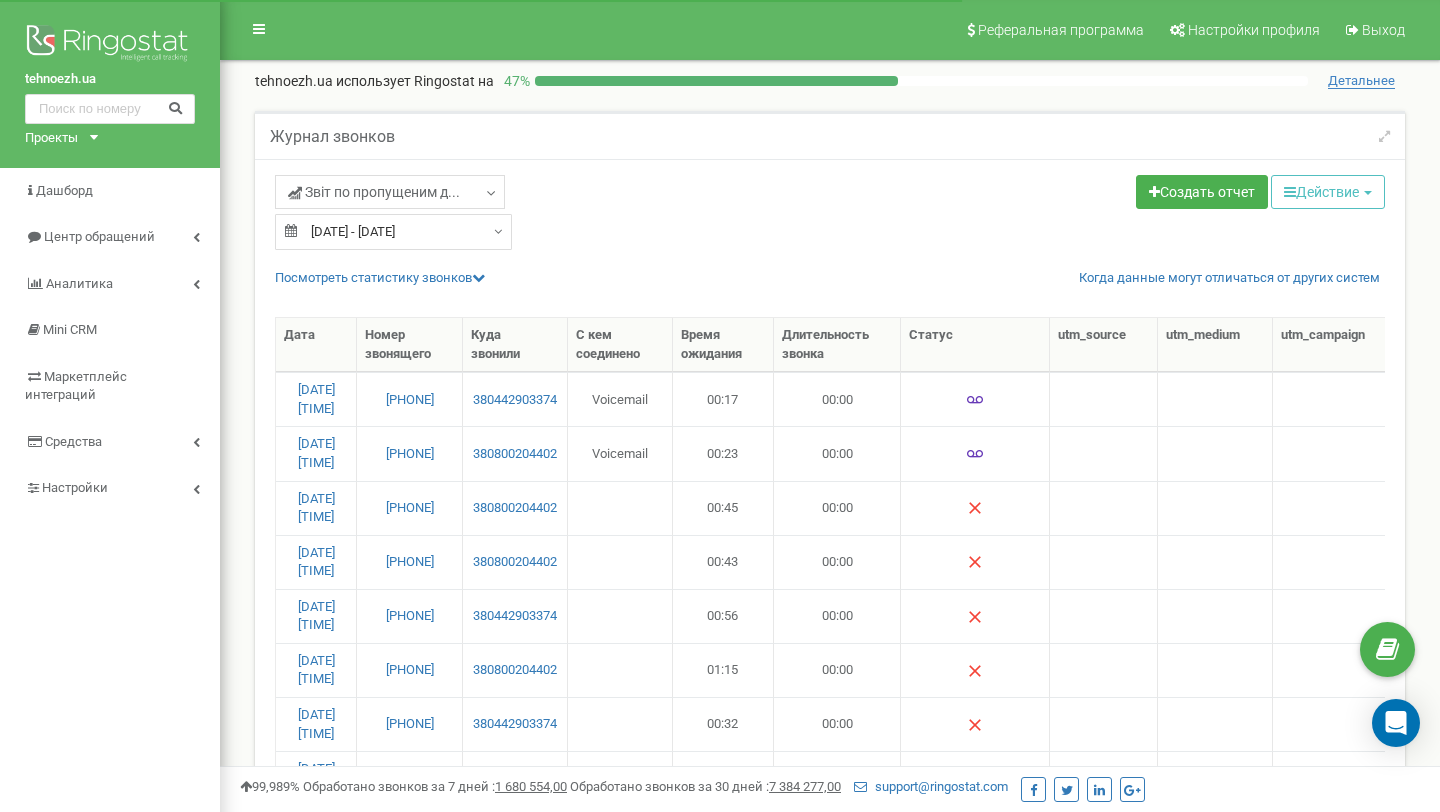 select on "50" 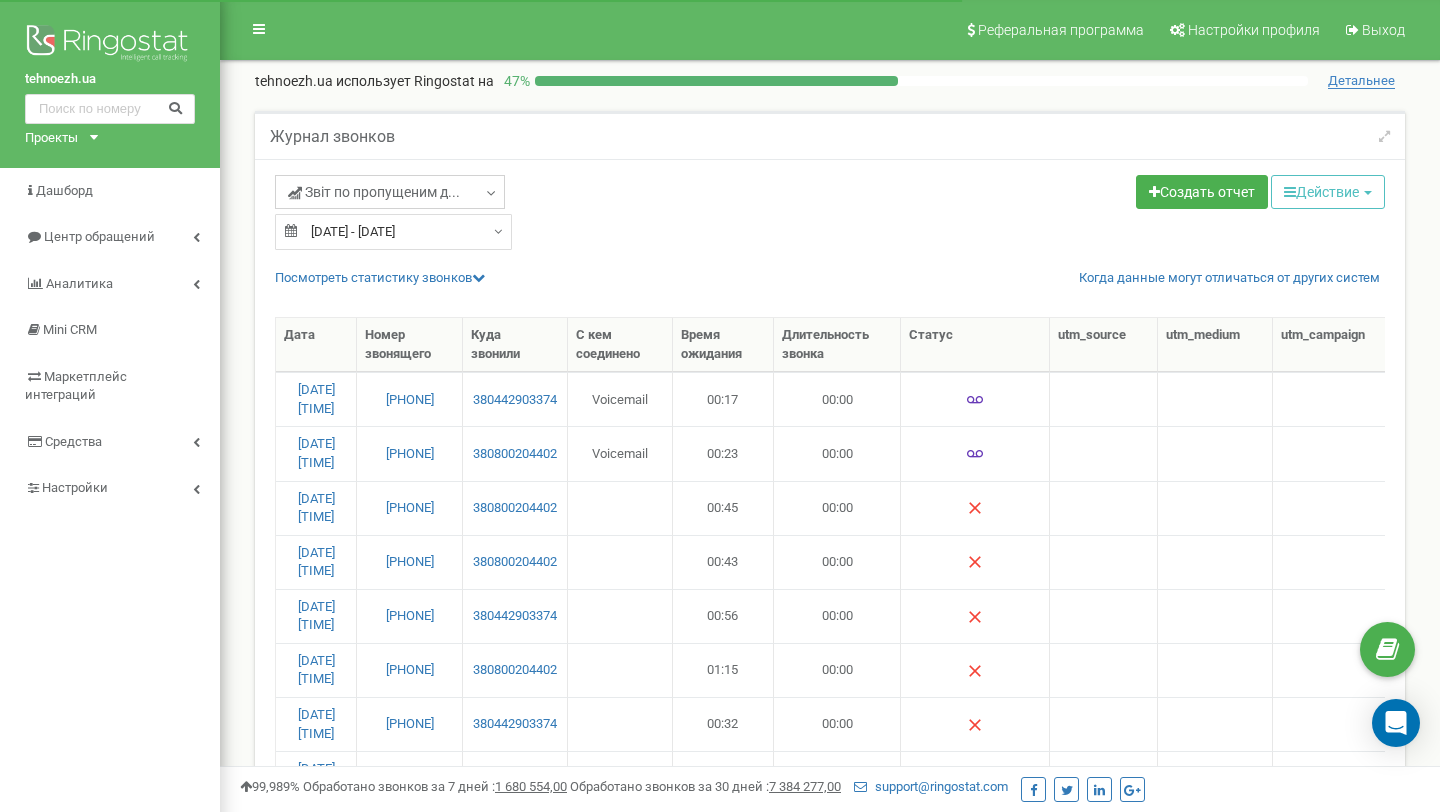 scroll, scrollTop: 56, scrollLeft: 0, axis: vertical 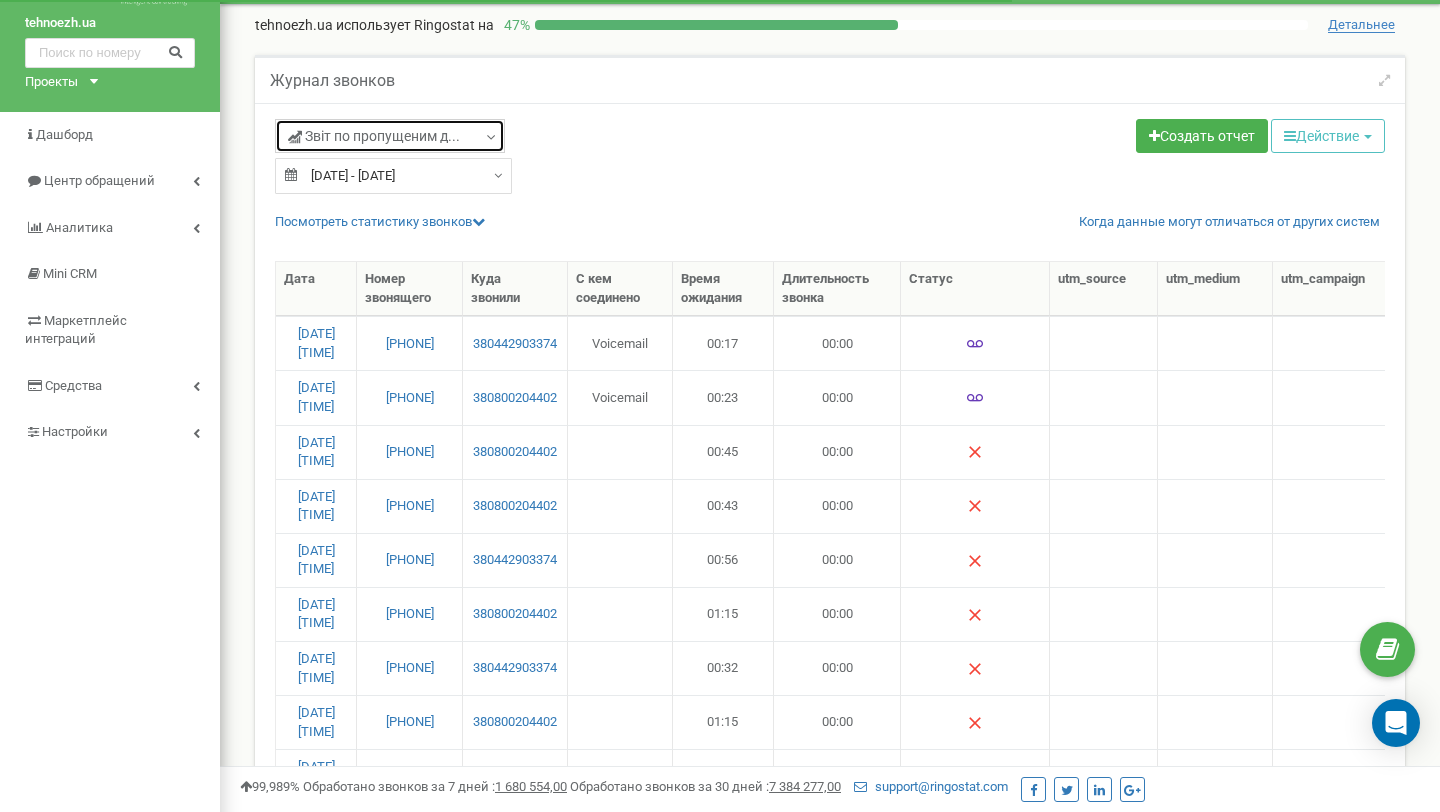 click on "Звіт по пропущеним д..." at bounding box center (374, 136) 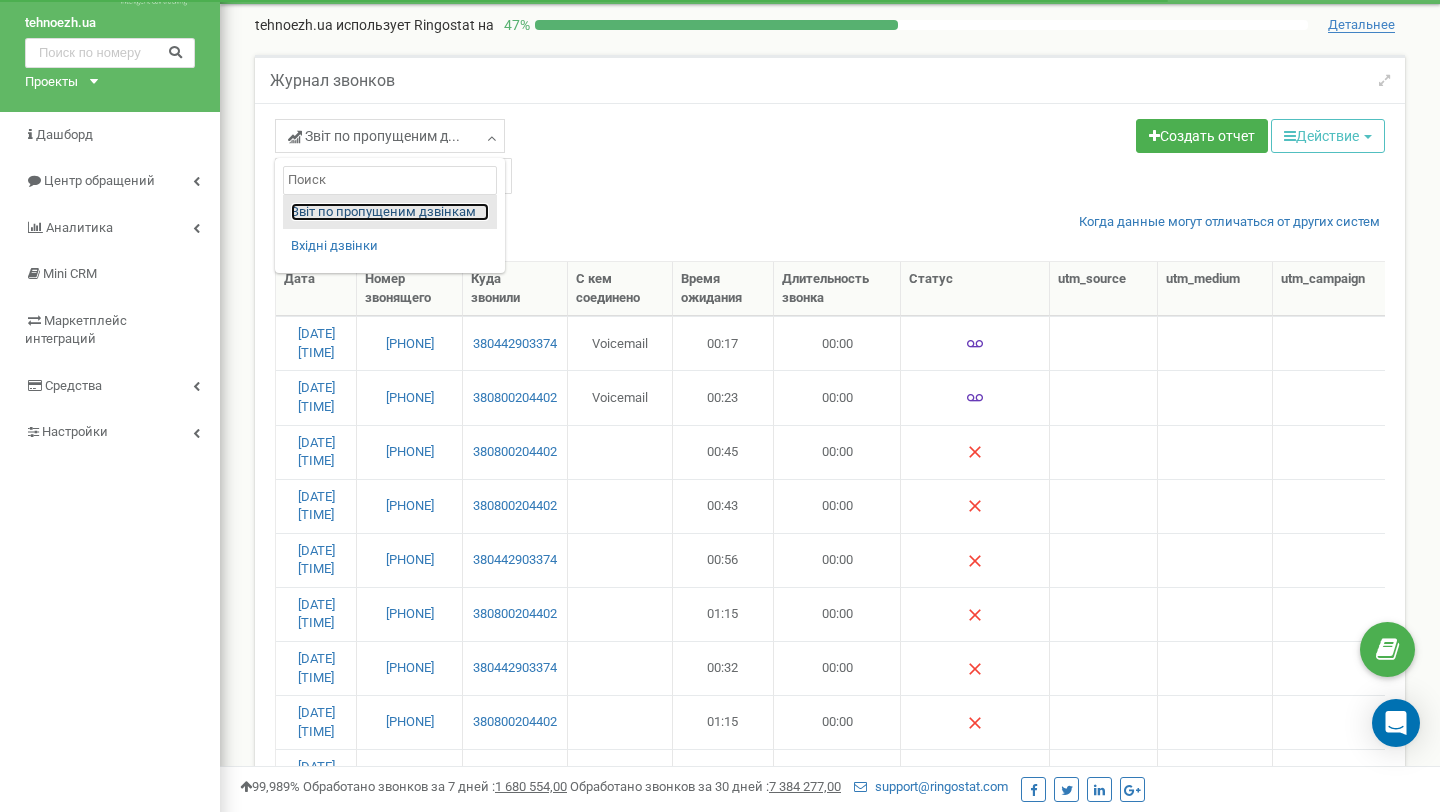 click on "Звіт по пропущеним дзвінкам" at bounding box center (390, 212) 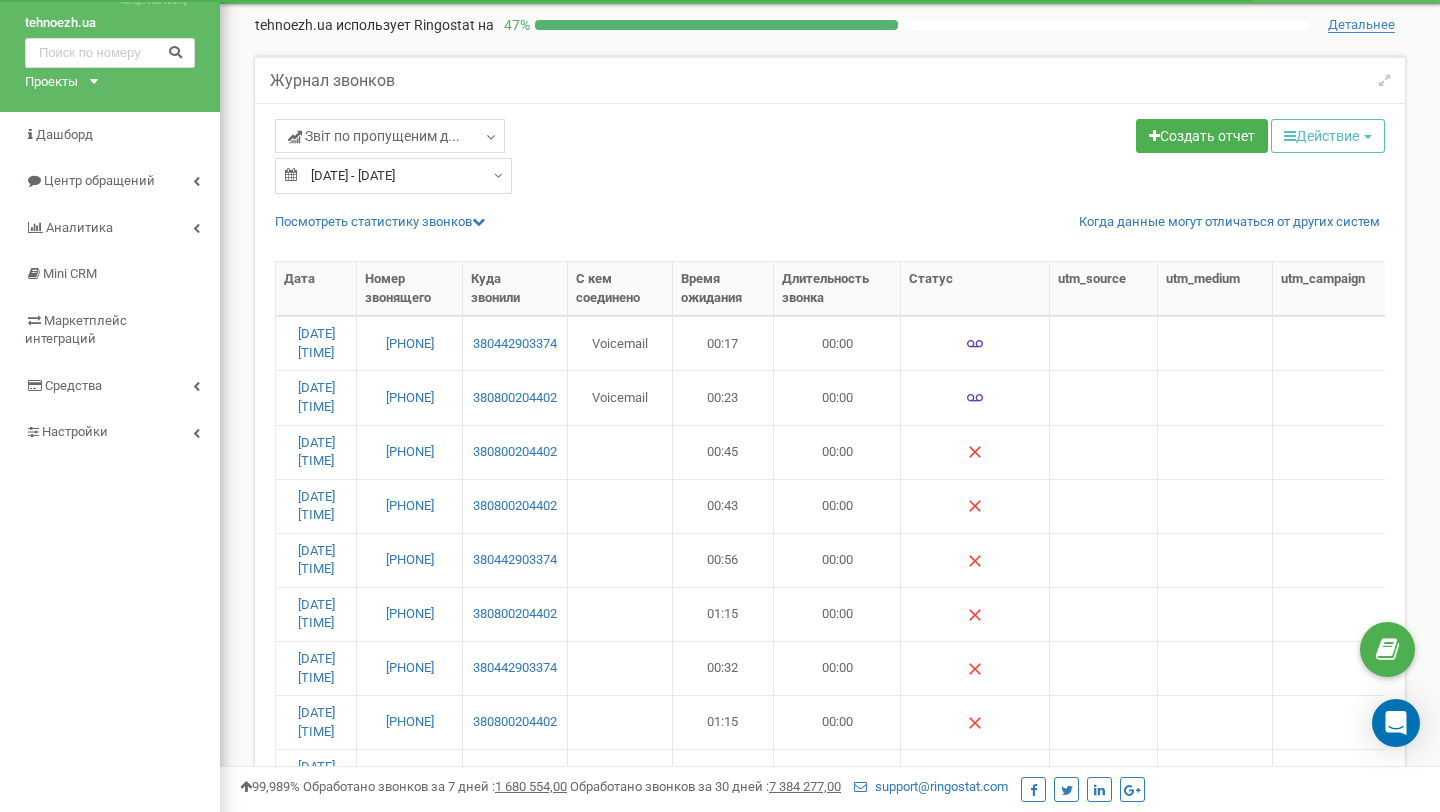 click on "[DATE] - [DATE]" at bounding box center [393, 176] 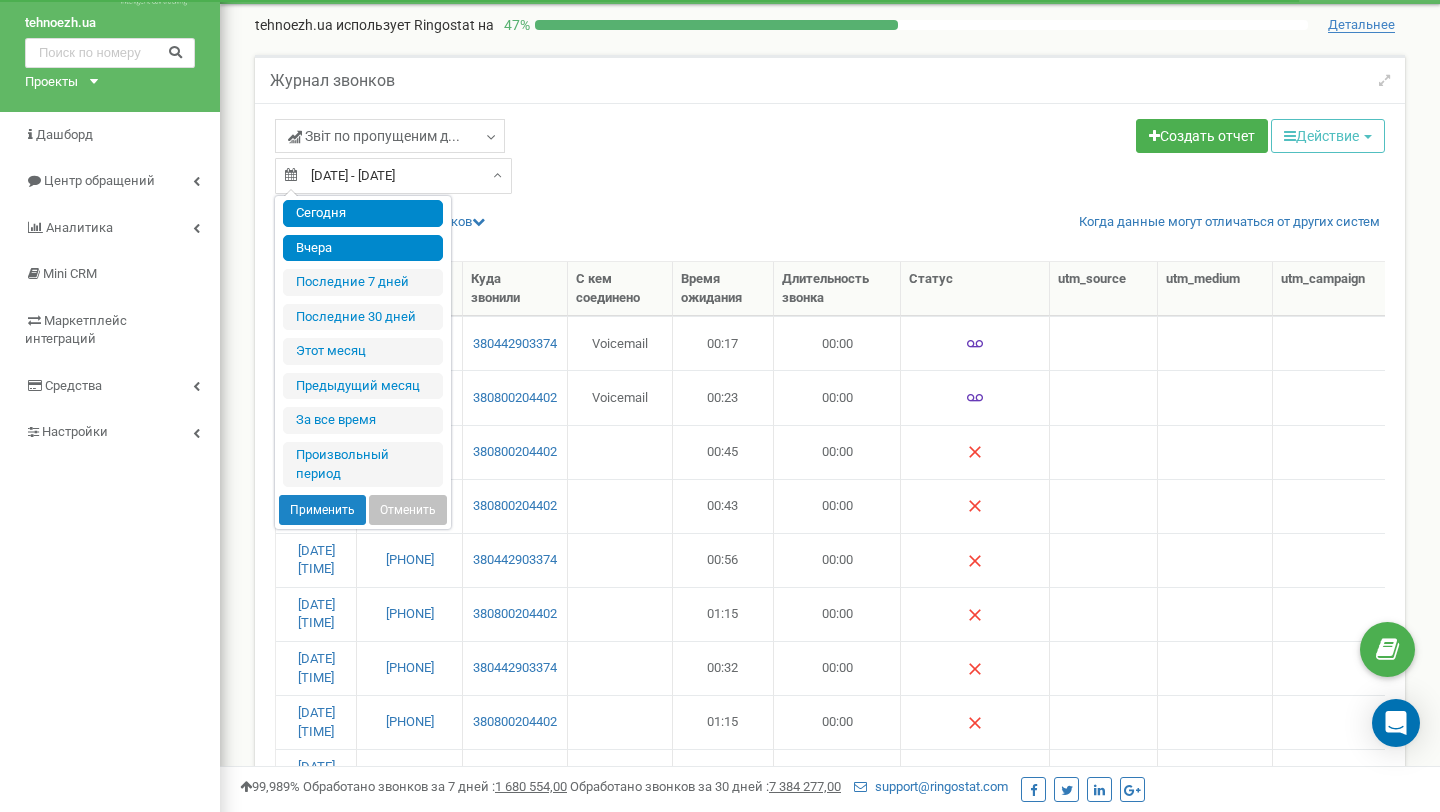 click on "Сегодня" at bounding box center (363, 213) 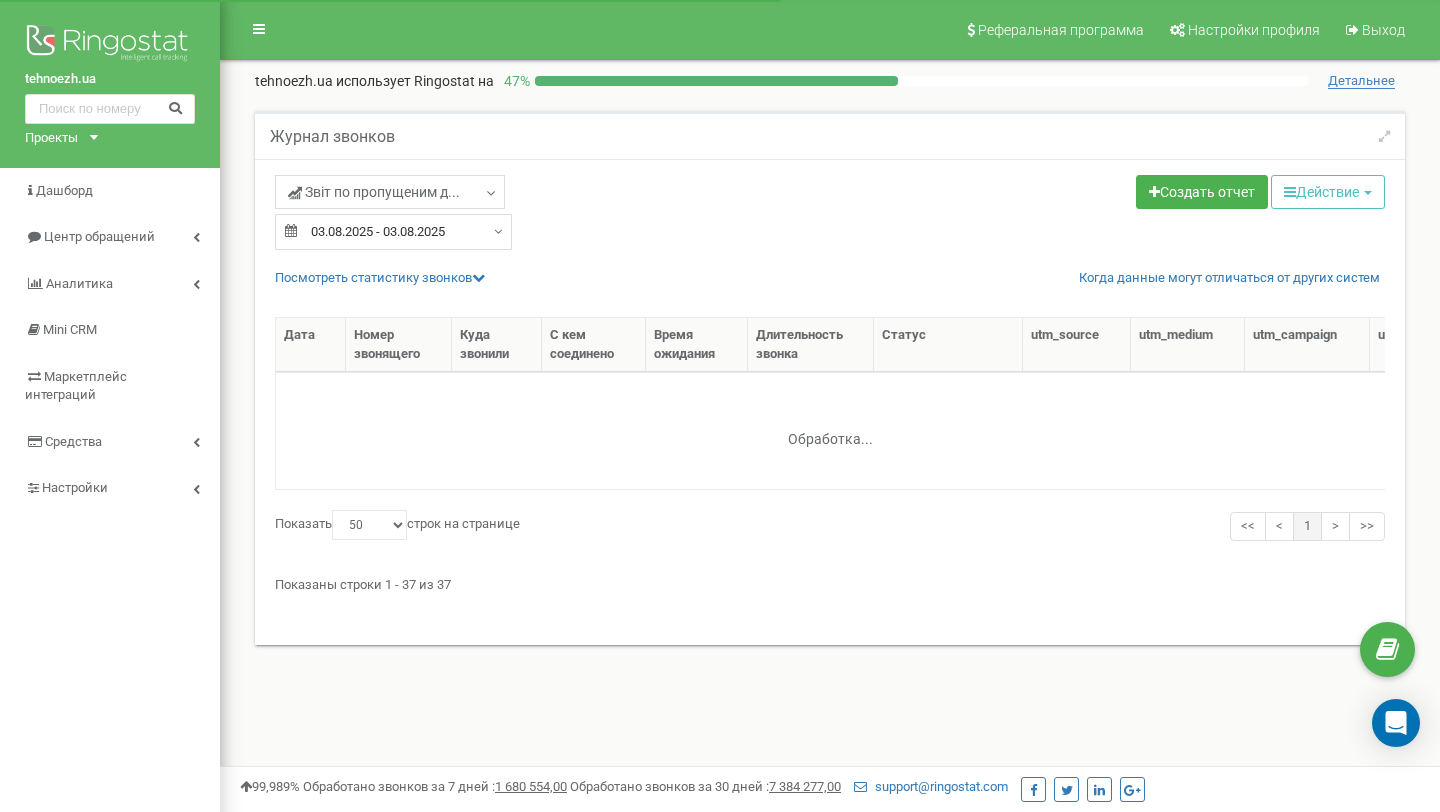 select on "50" 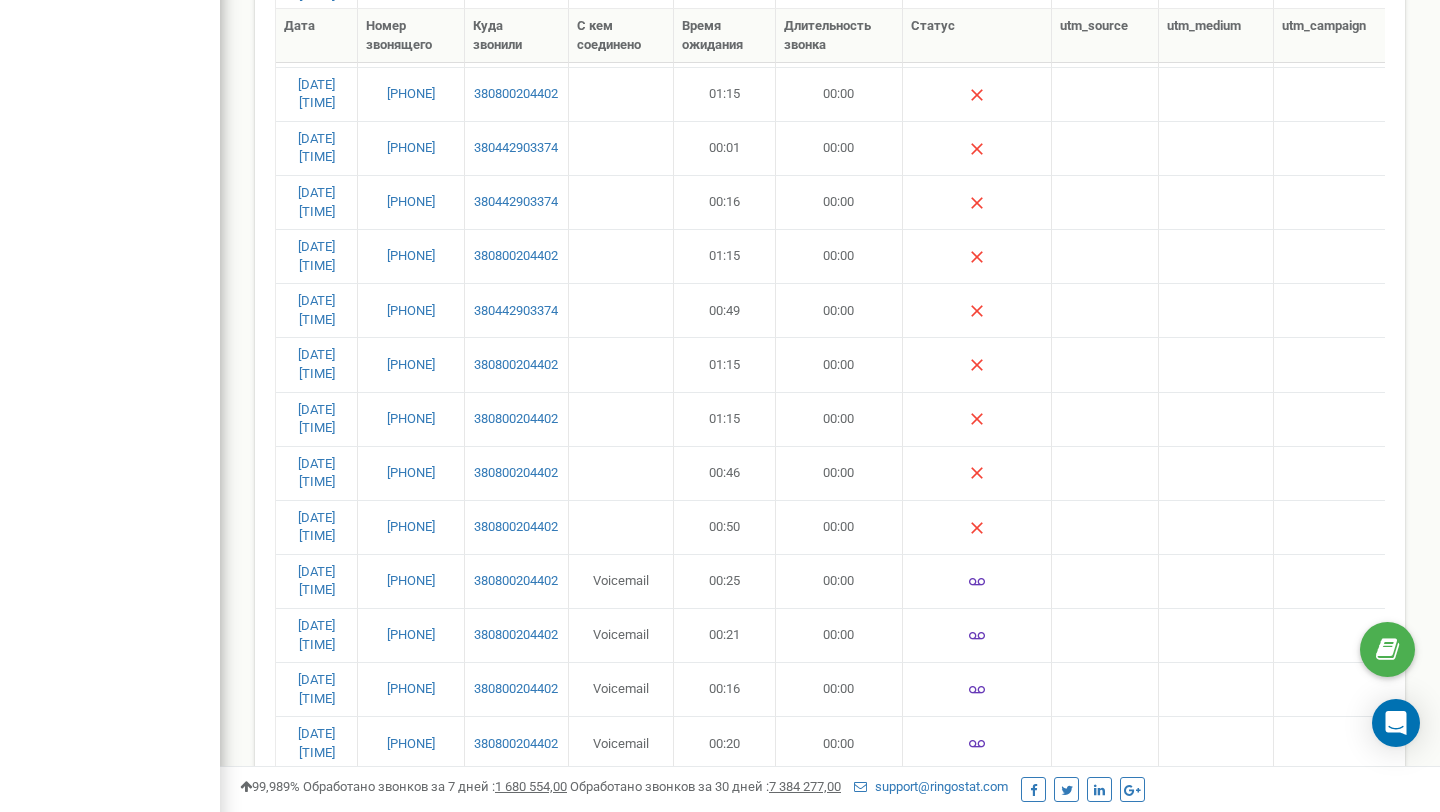 scroll, scrollTop: 987, scrollLeft: 0, axis: vertical 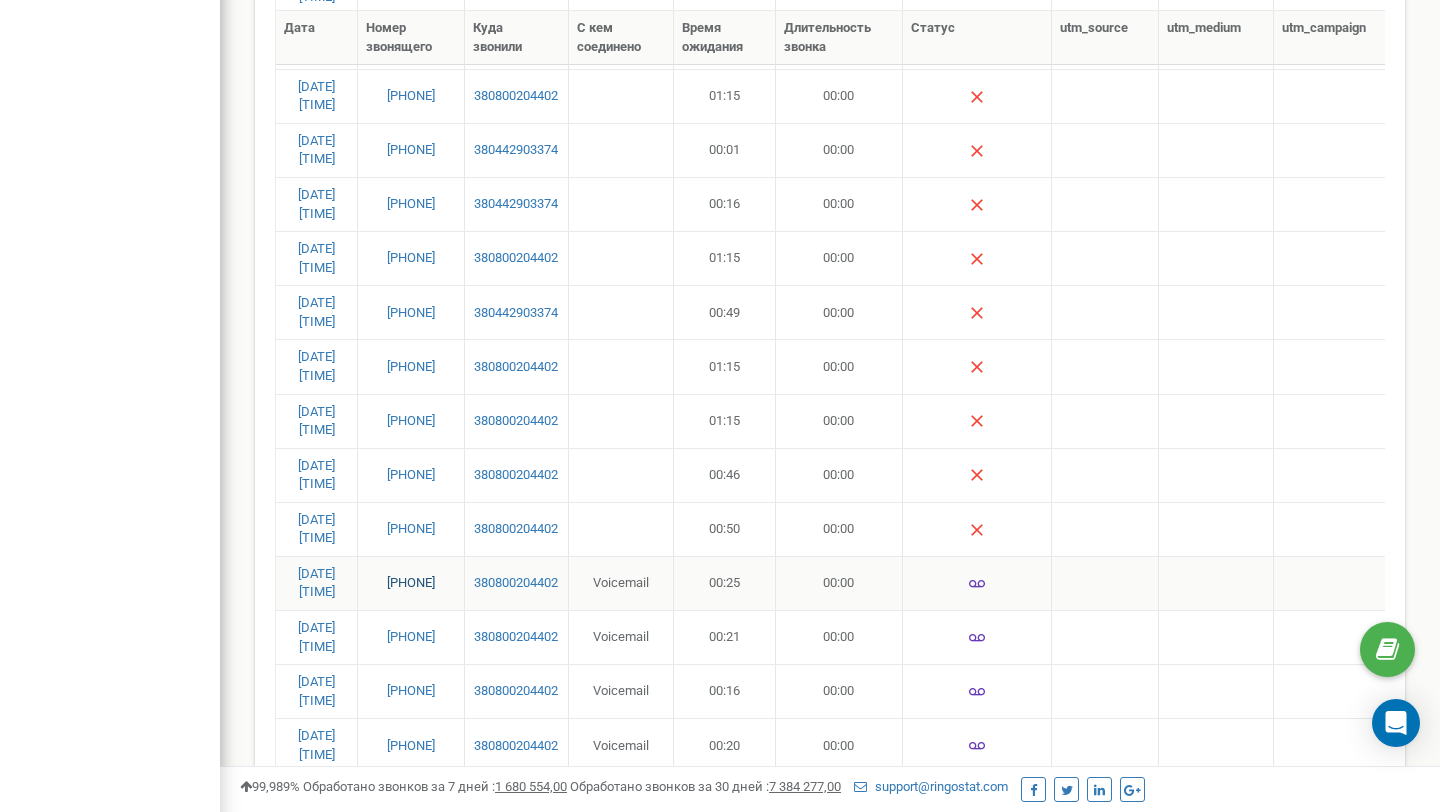 drag, startPoint x: 459, startPoint y: 585, endPoint x: 371, endPoint y: 587, distance: 88.02273 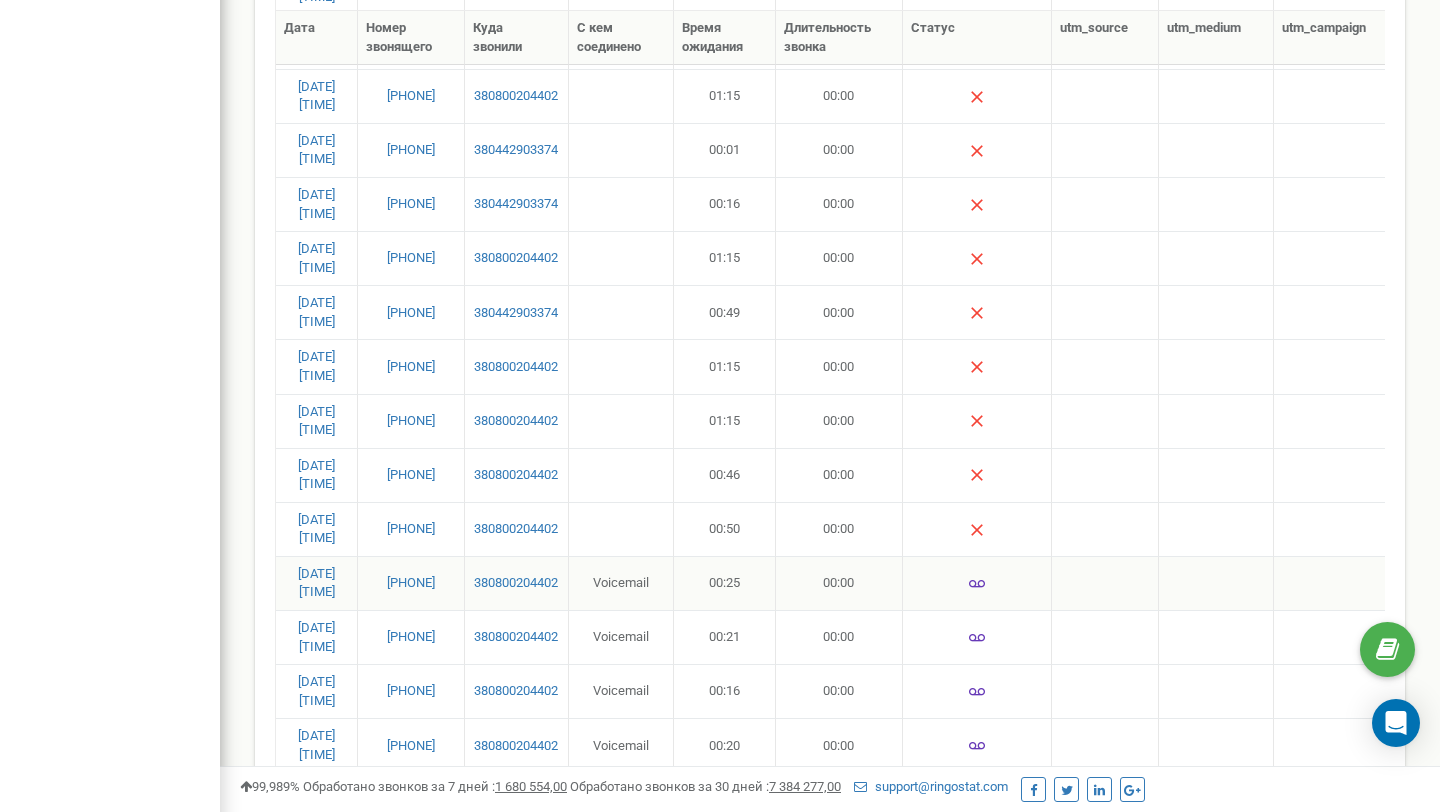 click on "380997051292" at bounding box center [411, 583] 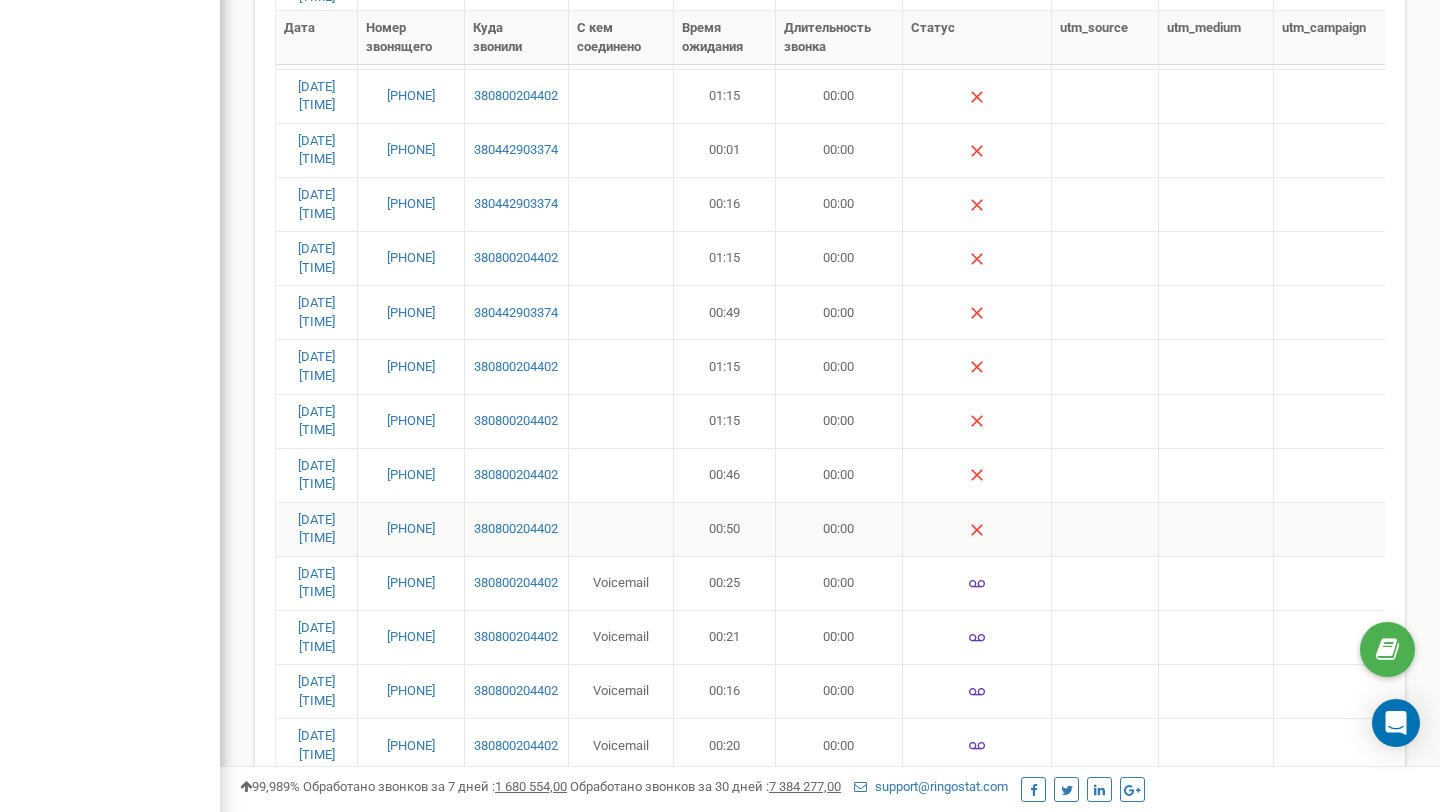 drag, startPoint x: 365, startPoint y: 532, endPoint x: 460, endPoint y: 523, distance: 95.42536 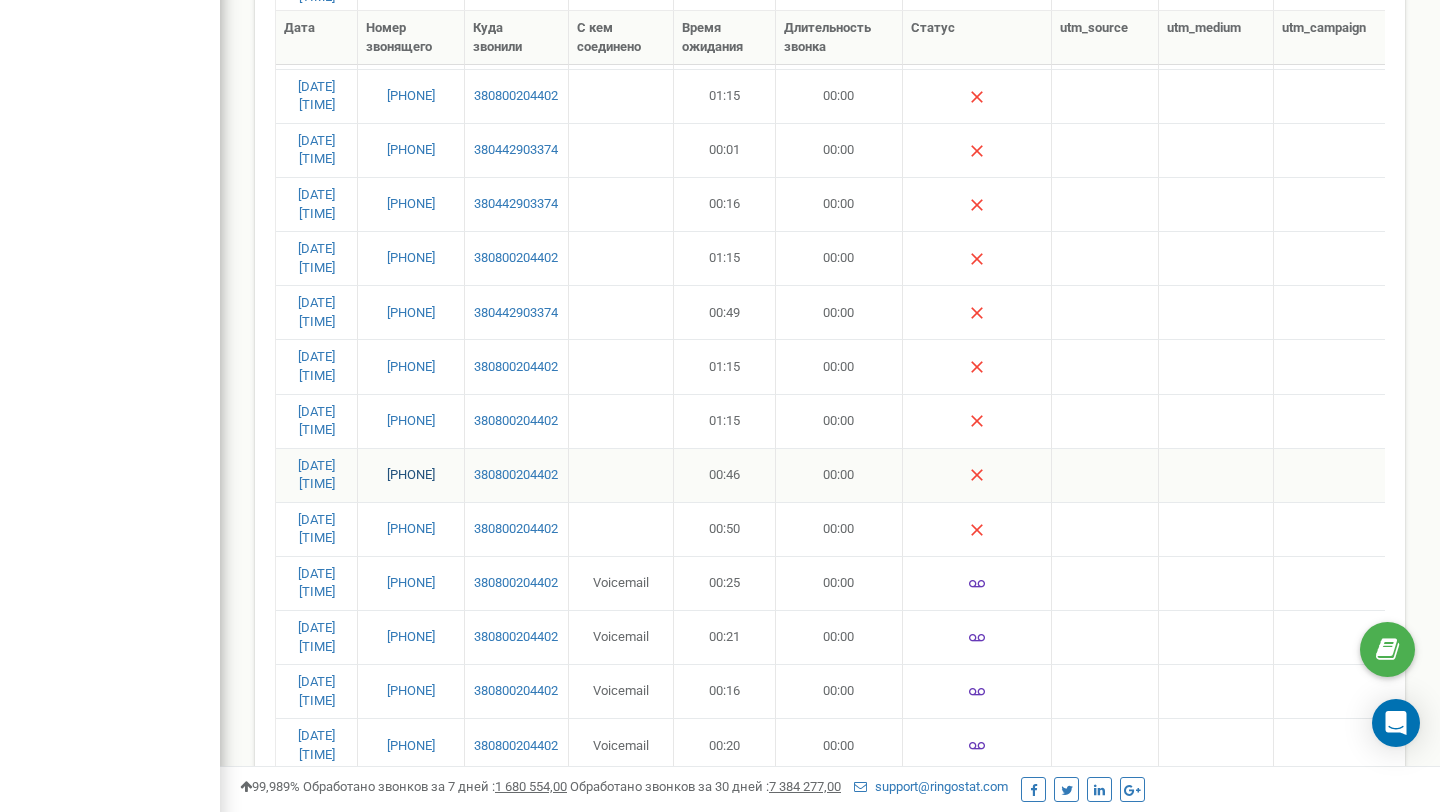 copy on "380669658263" 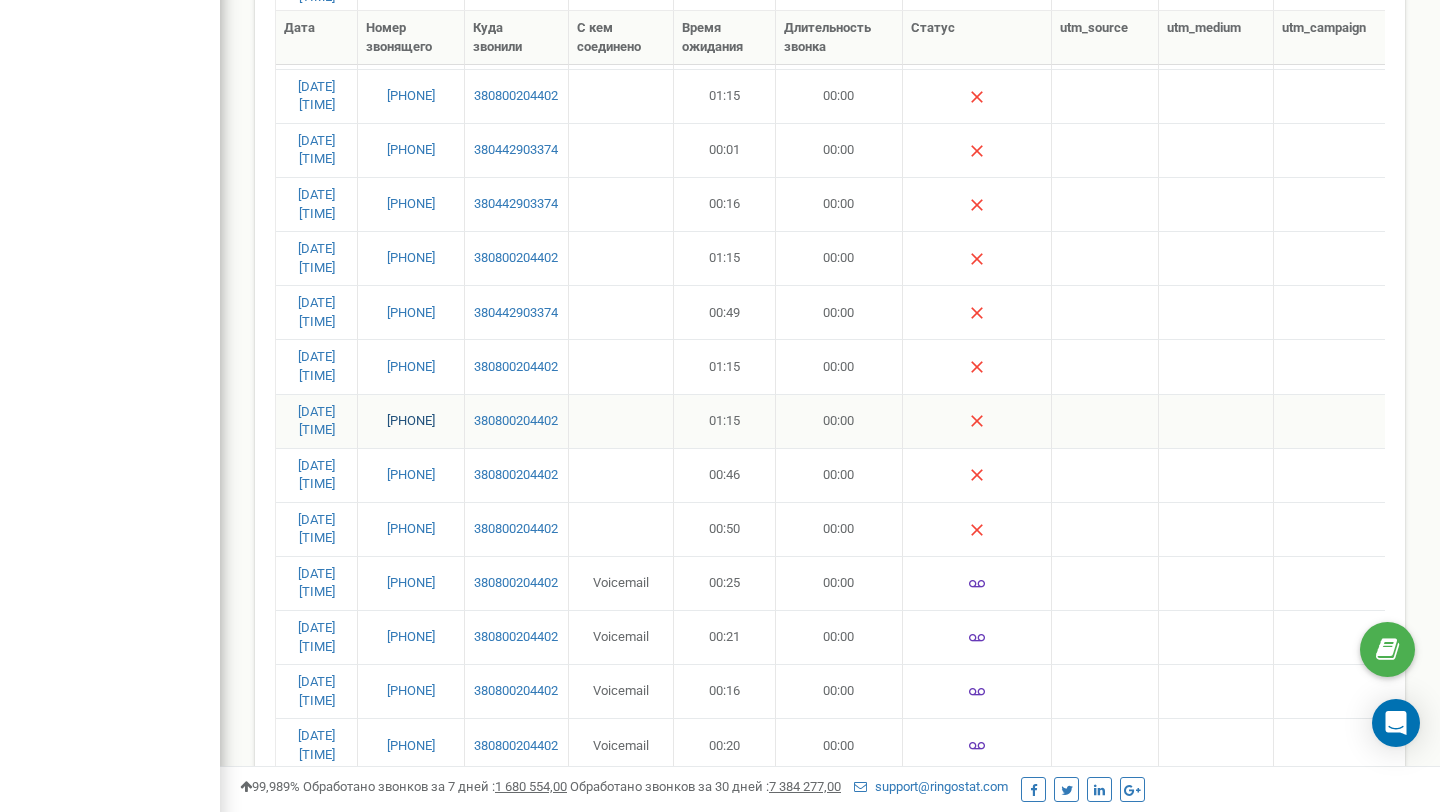 copy on "380979172021" 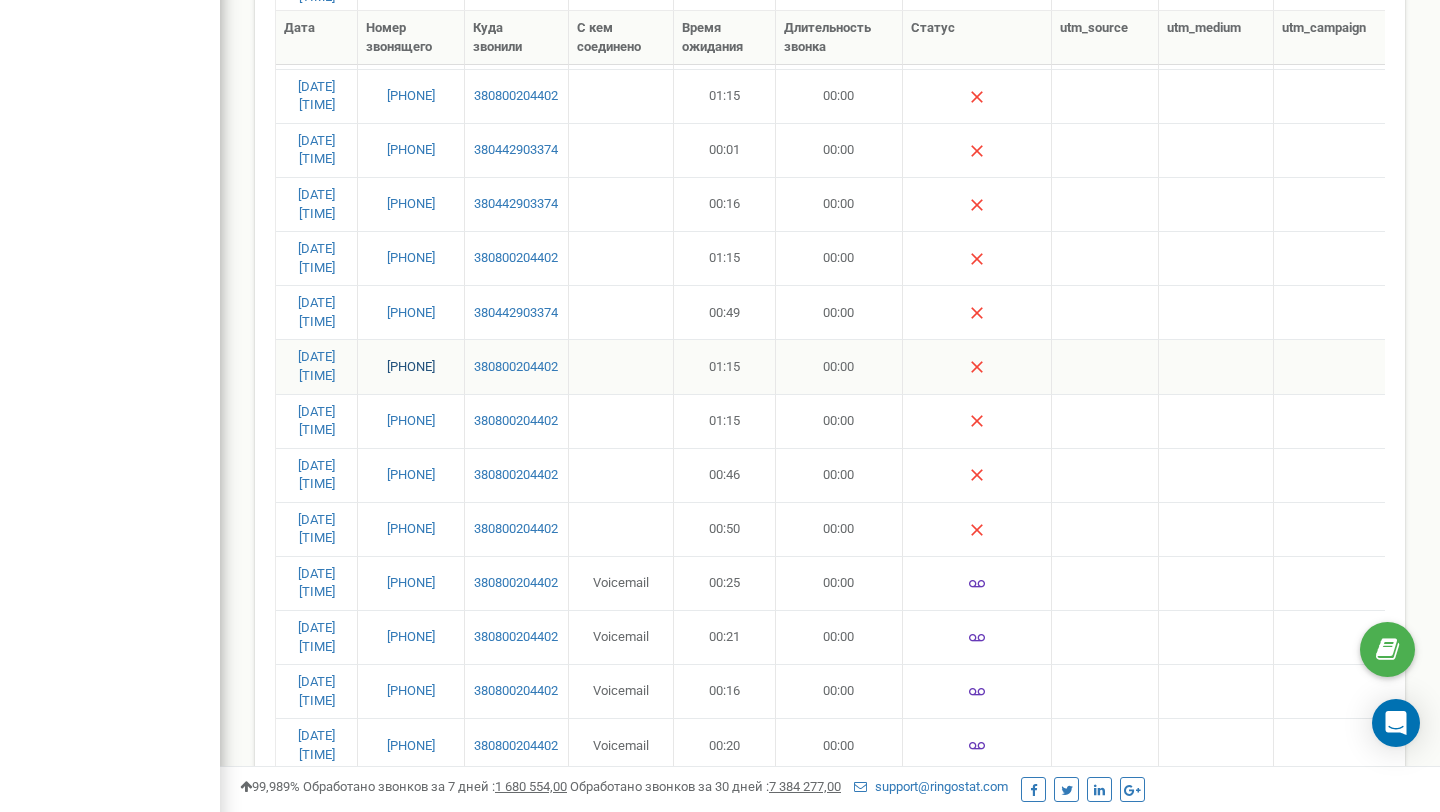 drag, startPoint x: 457, startPoint y: 367, endPoint x: 366, endPoint y: 367, distance: 91 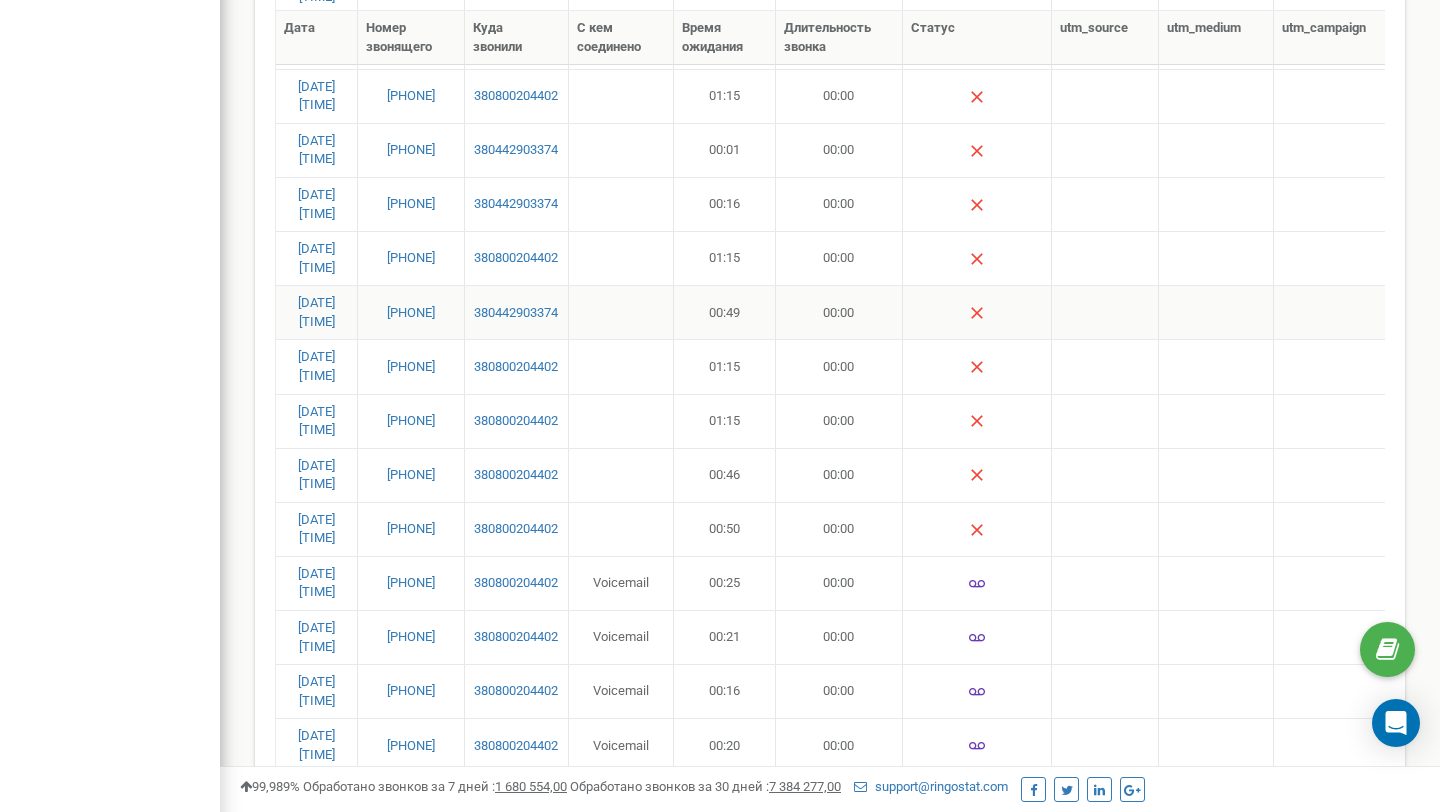 copy on "380991226979" 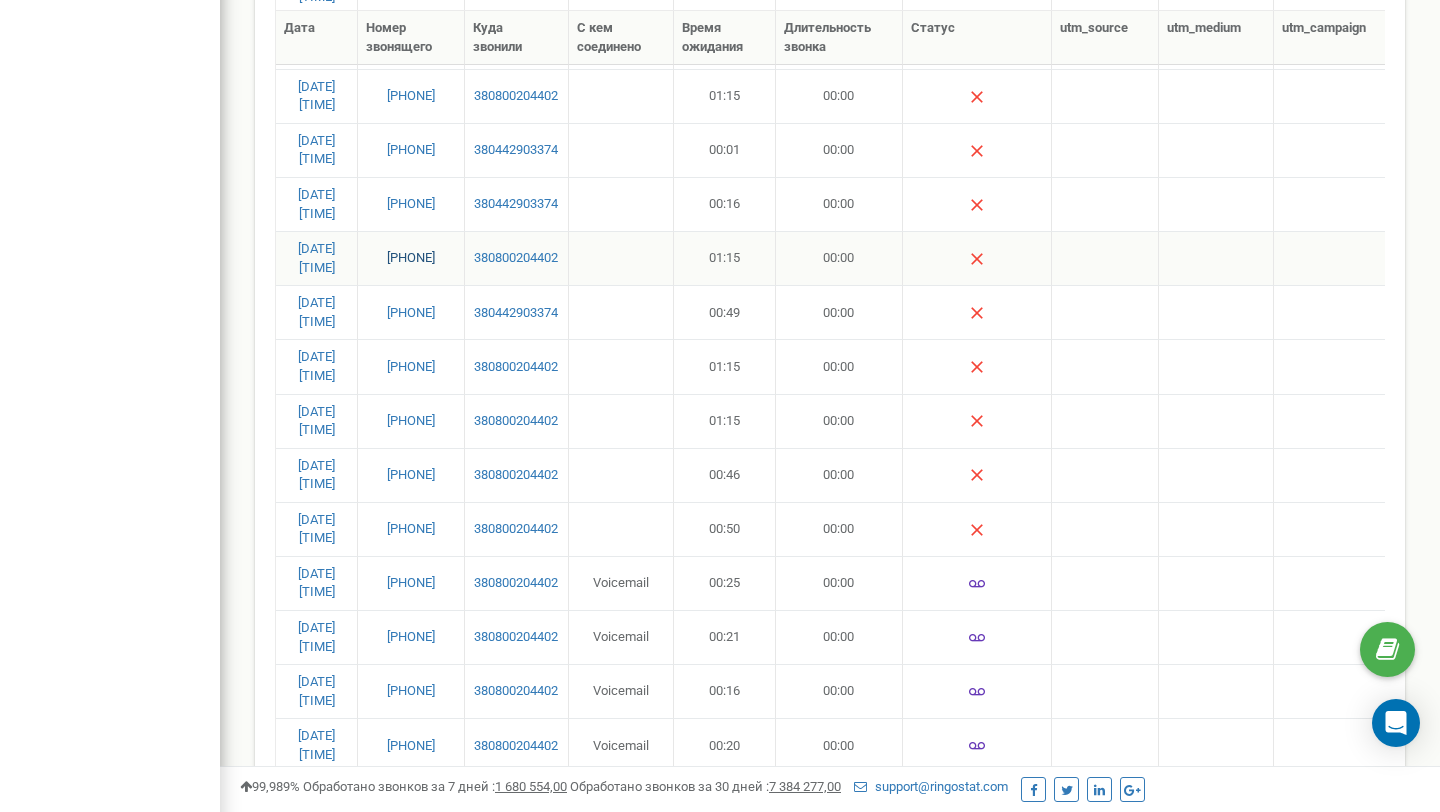 drag, startPoint x: 457, startPoint y: 261, endPoint x: 368, endPoint y: 265, distance: 89.08984 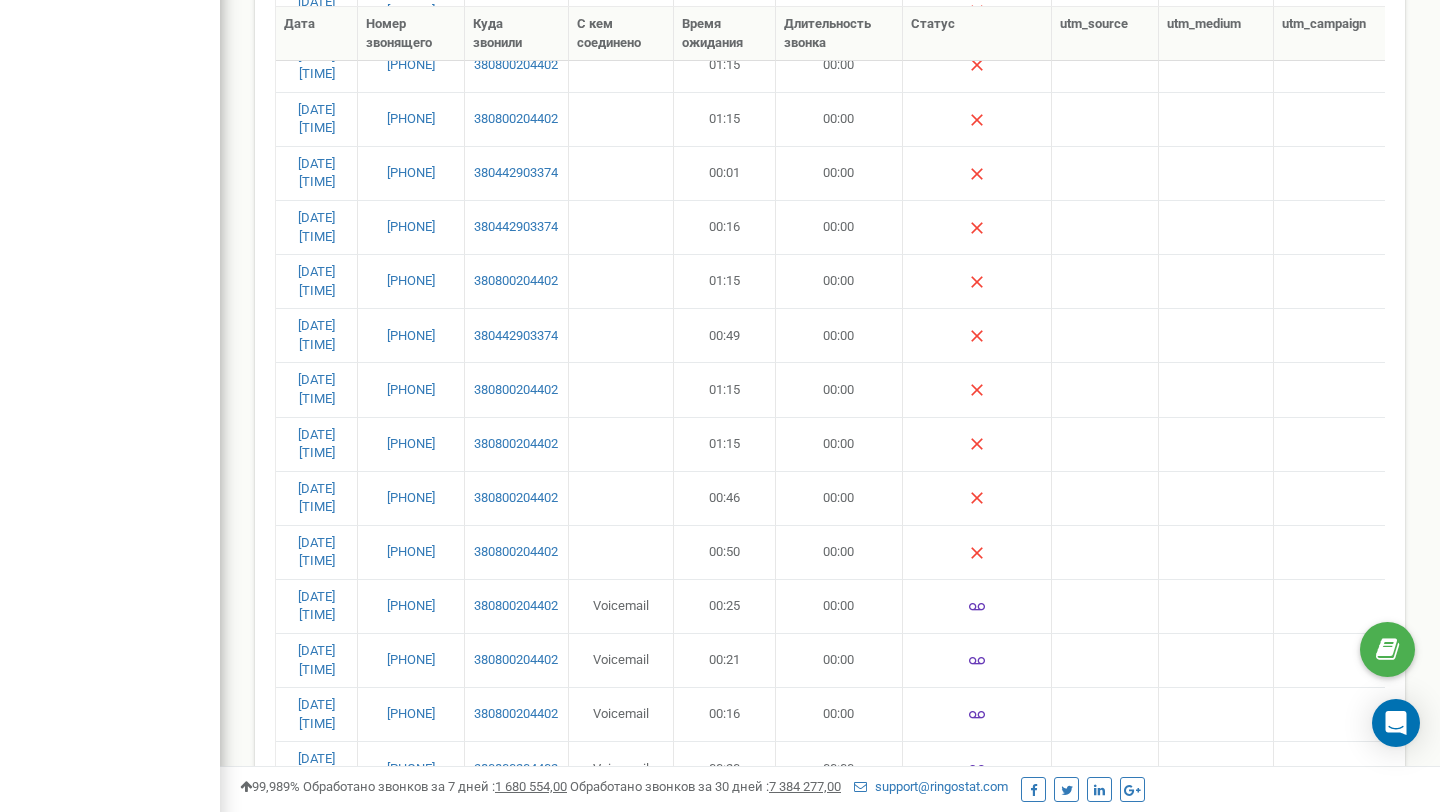 scroll, scrollTop: 960, scrollLeft: 0, axis: vertical 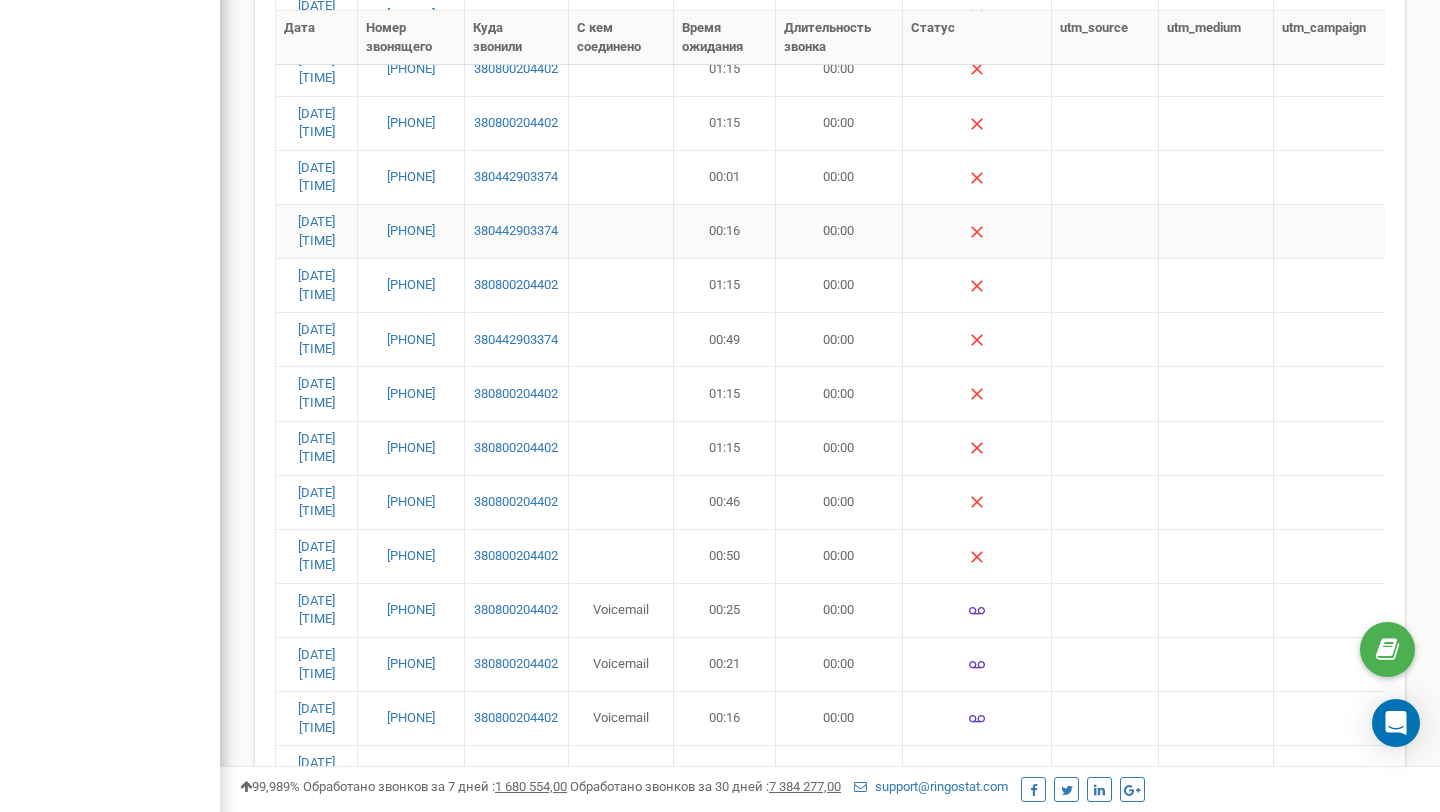 drag, startPoint x: 459, startPoint y: 227, endPoint x: 363, endPoint y: 235, distance: 96.332756 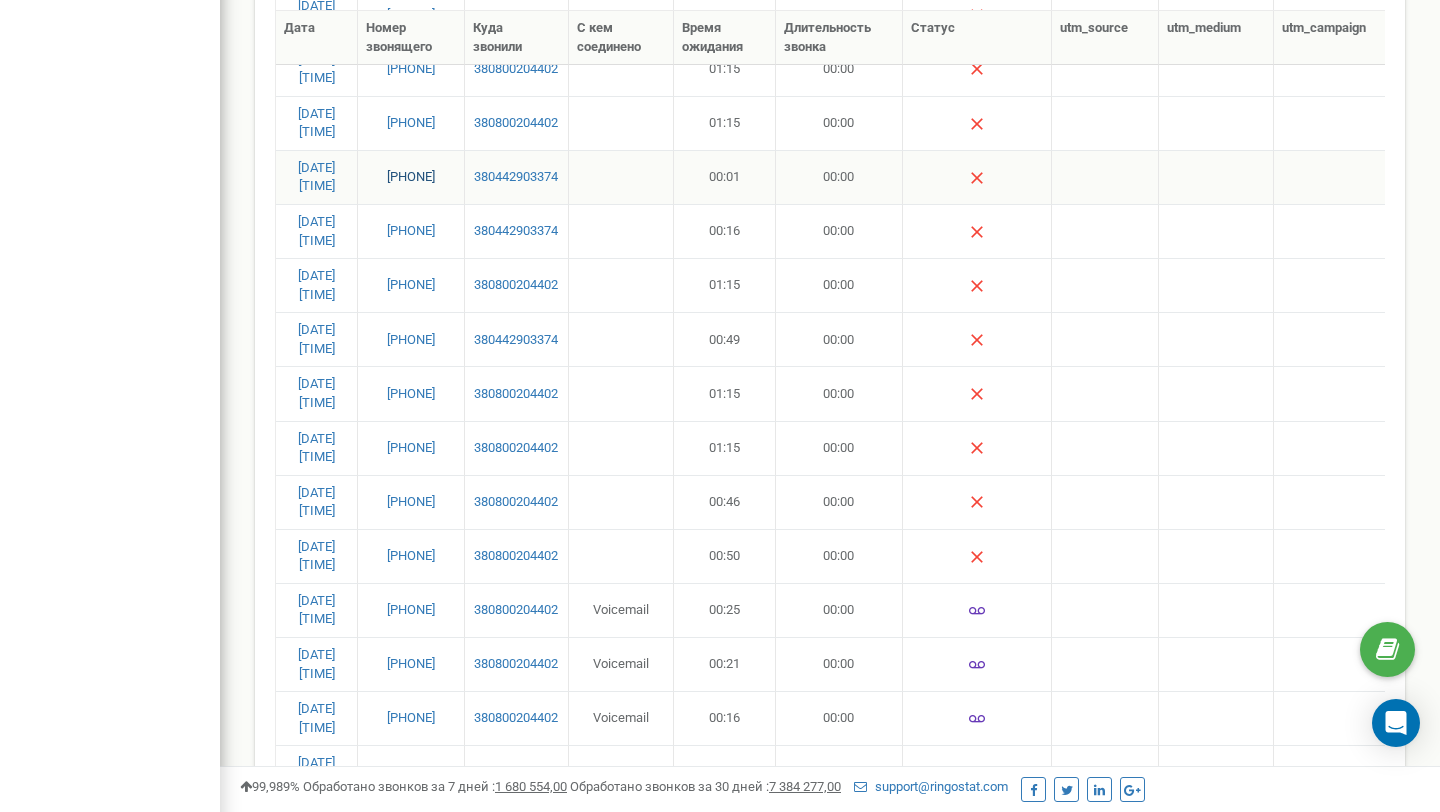 drag, startPoint x: 457, startPoint y: 177, endPoint x: 367, endPoint y: 177, distance: 90 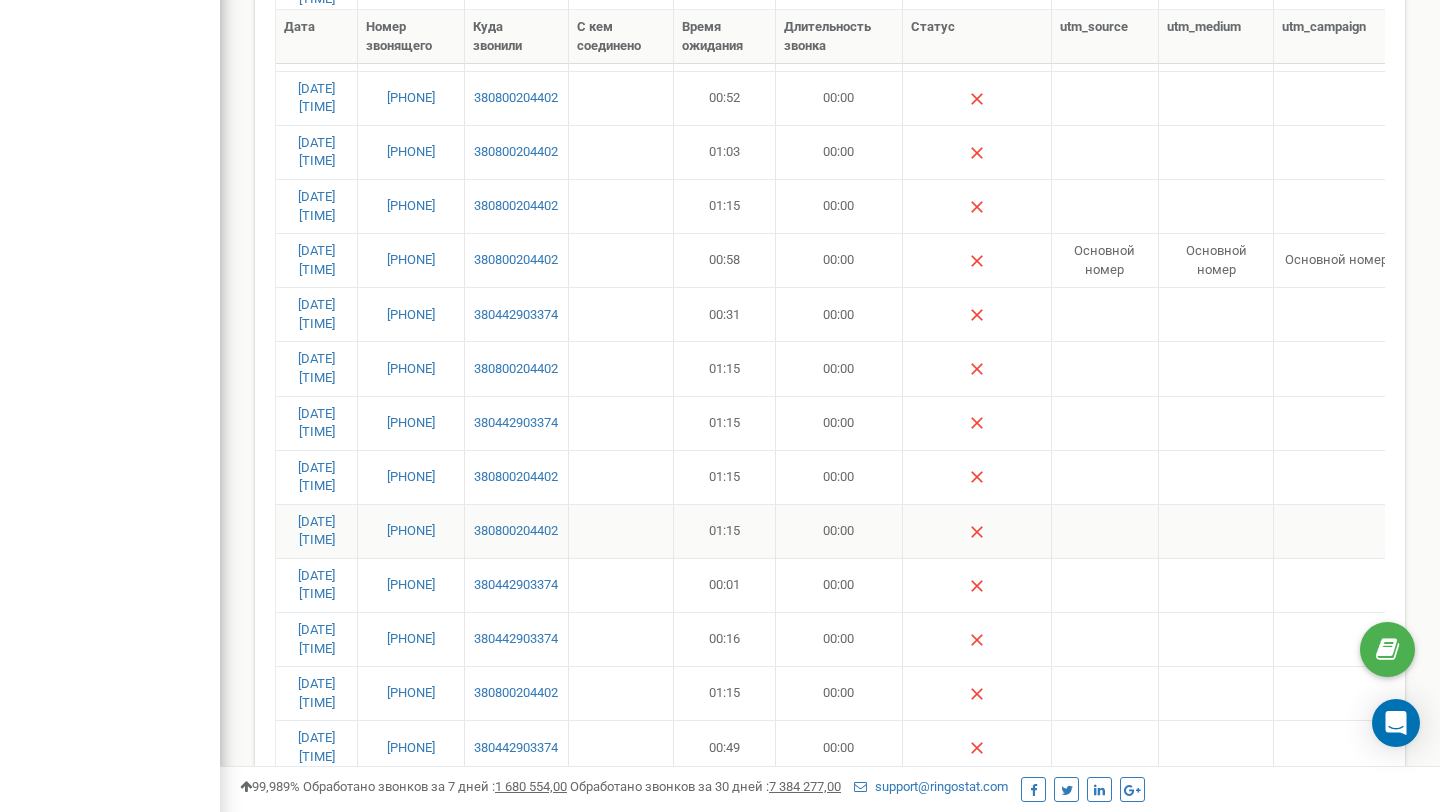 scroll, scrollTop: 550, scrollLeft: 0, axis: vertical 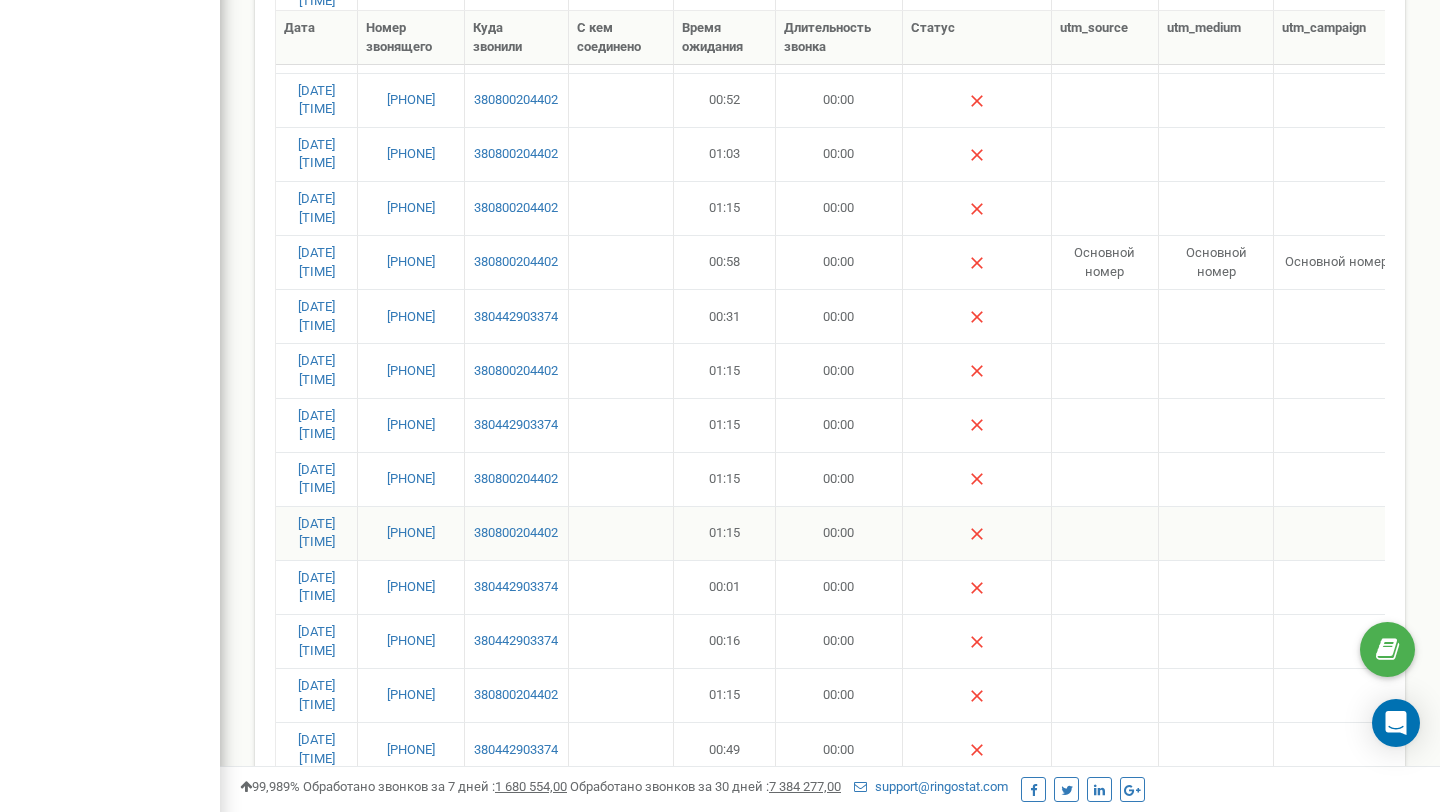 drag, startPoint x: 458, startPoint y: 533, endPoint x: 362, endPoint y: 531, distance: 96.02083 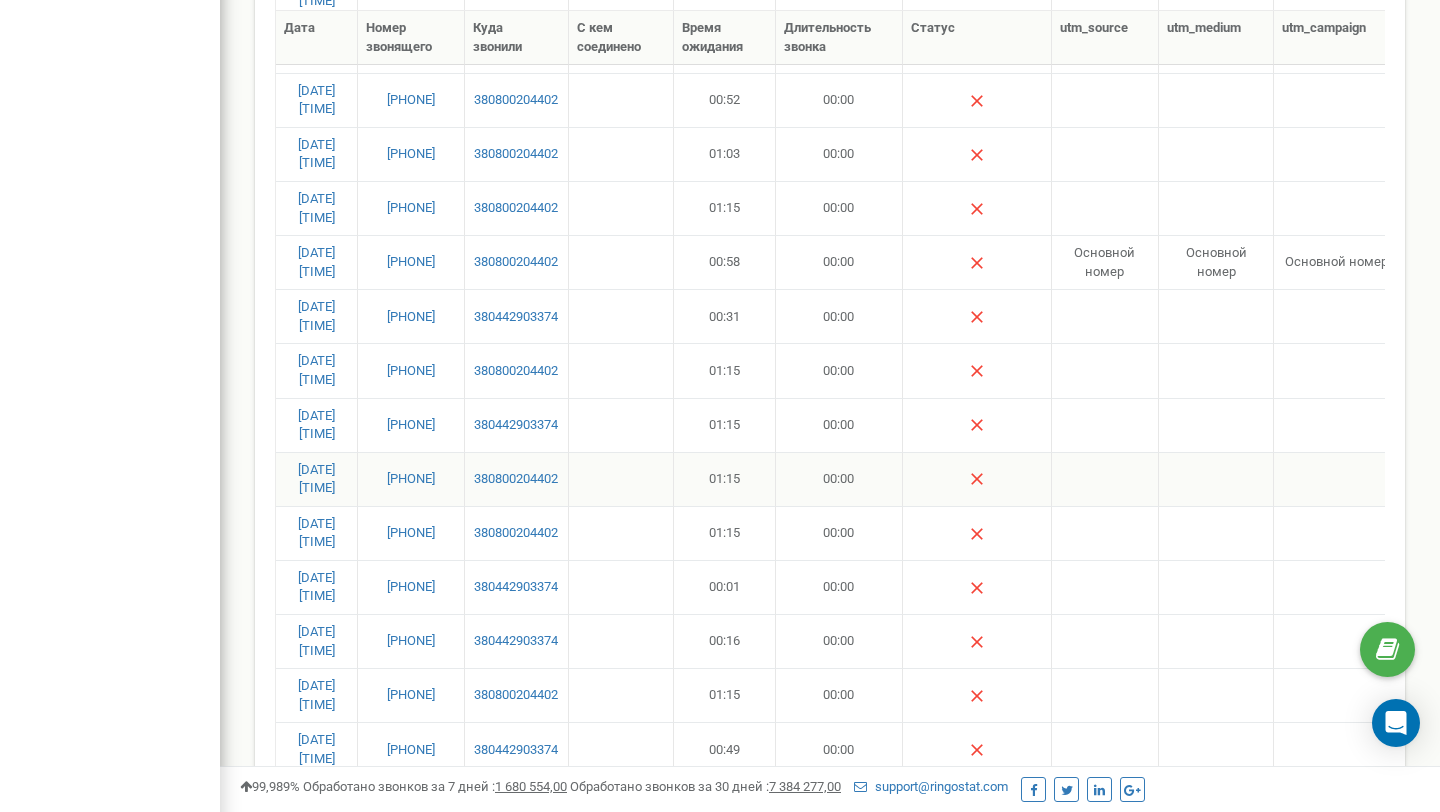 drag, startPoint x: 457, startPoint y: 480, endPoint x: 365, endPoint y: 478, distance: 92.021736 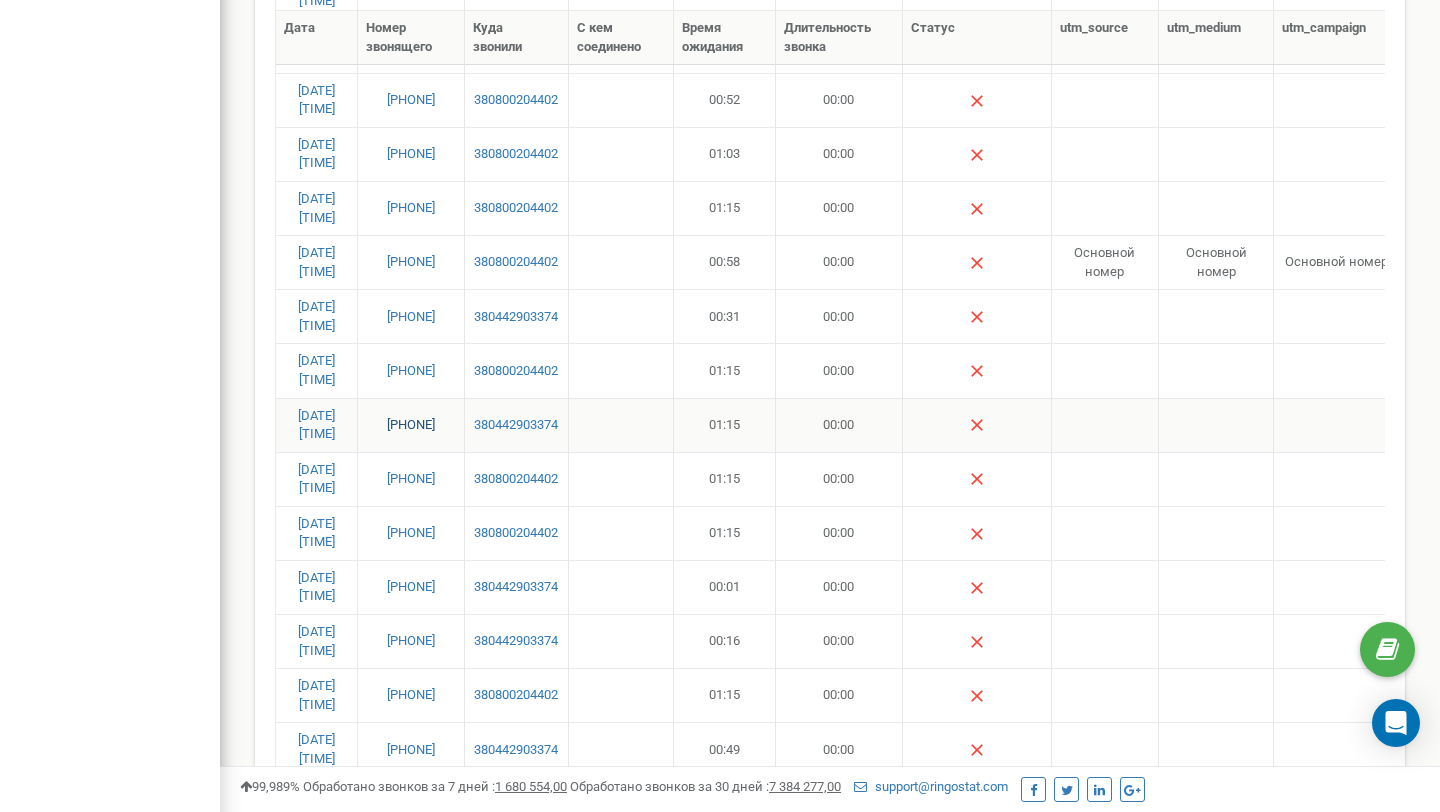 drag, startPoint x: 457, startPoint y: 426, endPoint x: 366, endPoint y: 422, distance: 91.08787 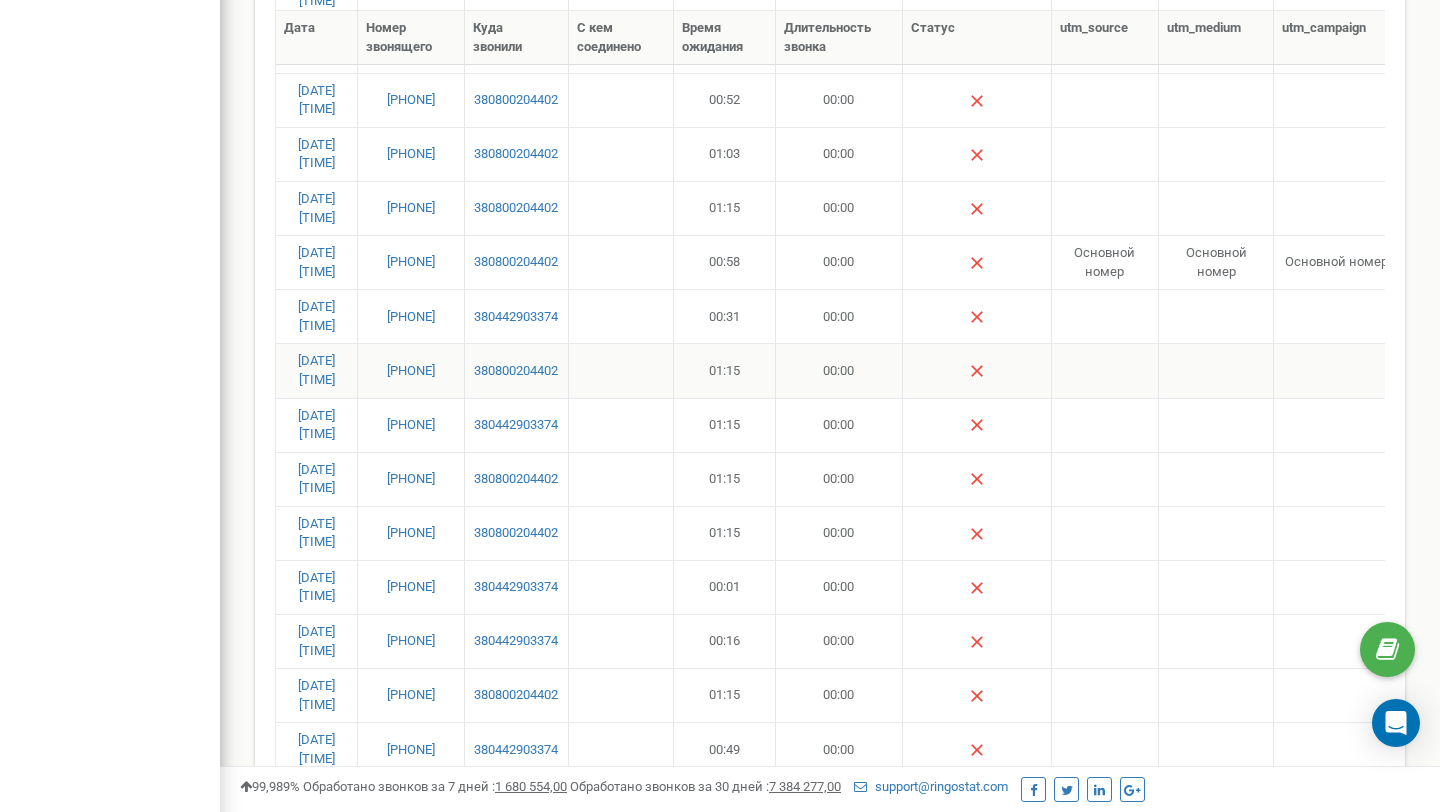 drag, startPoint x: 457, startPoint y: 370, endPoint x: 364, endPoint y: 365, distance: 93.13431 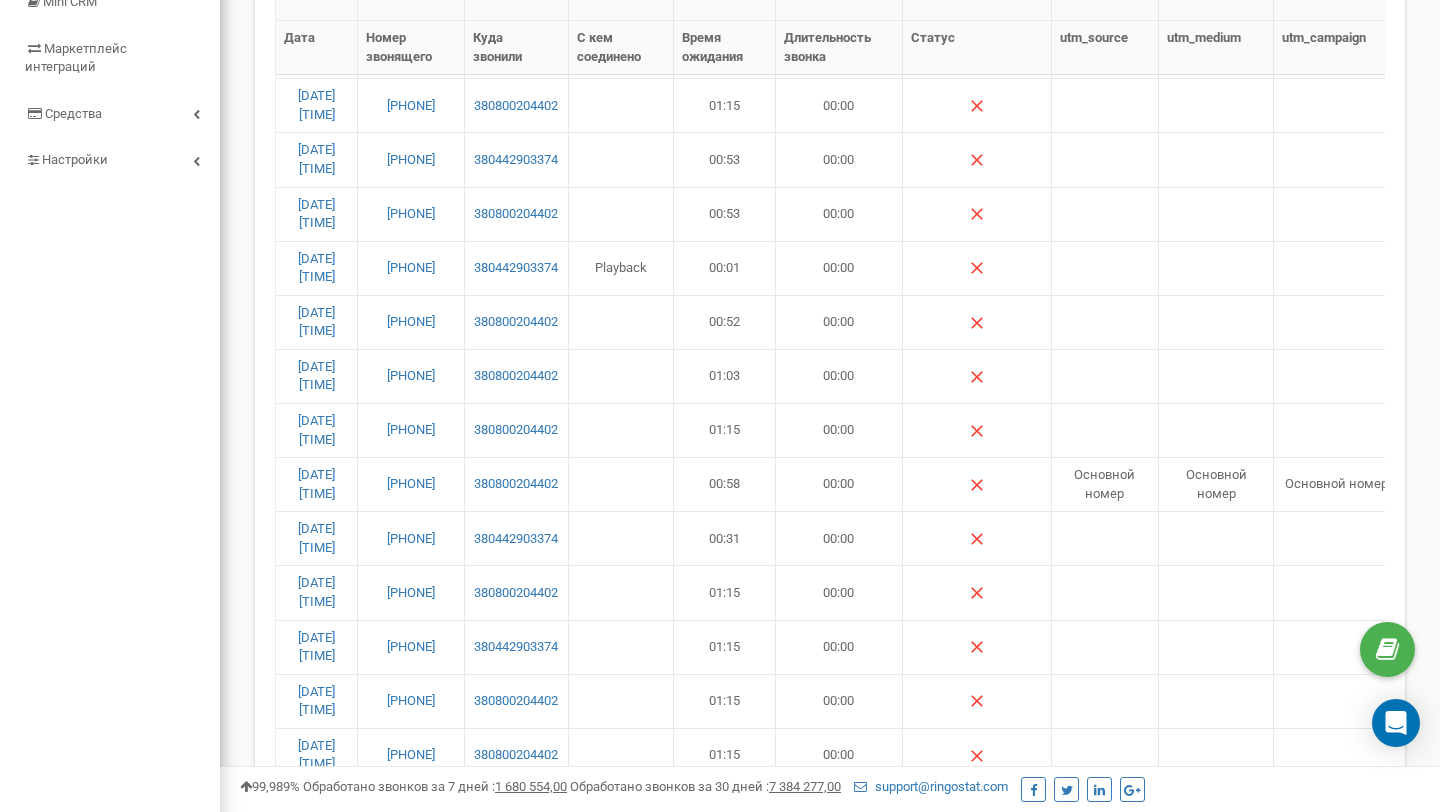 scroll, scrollTop: 311, scrollLeft: 0, axis: vertical 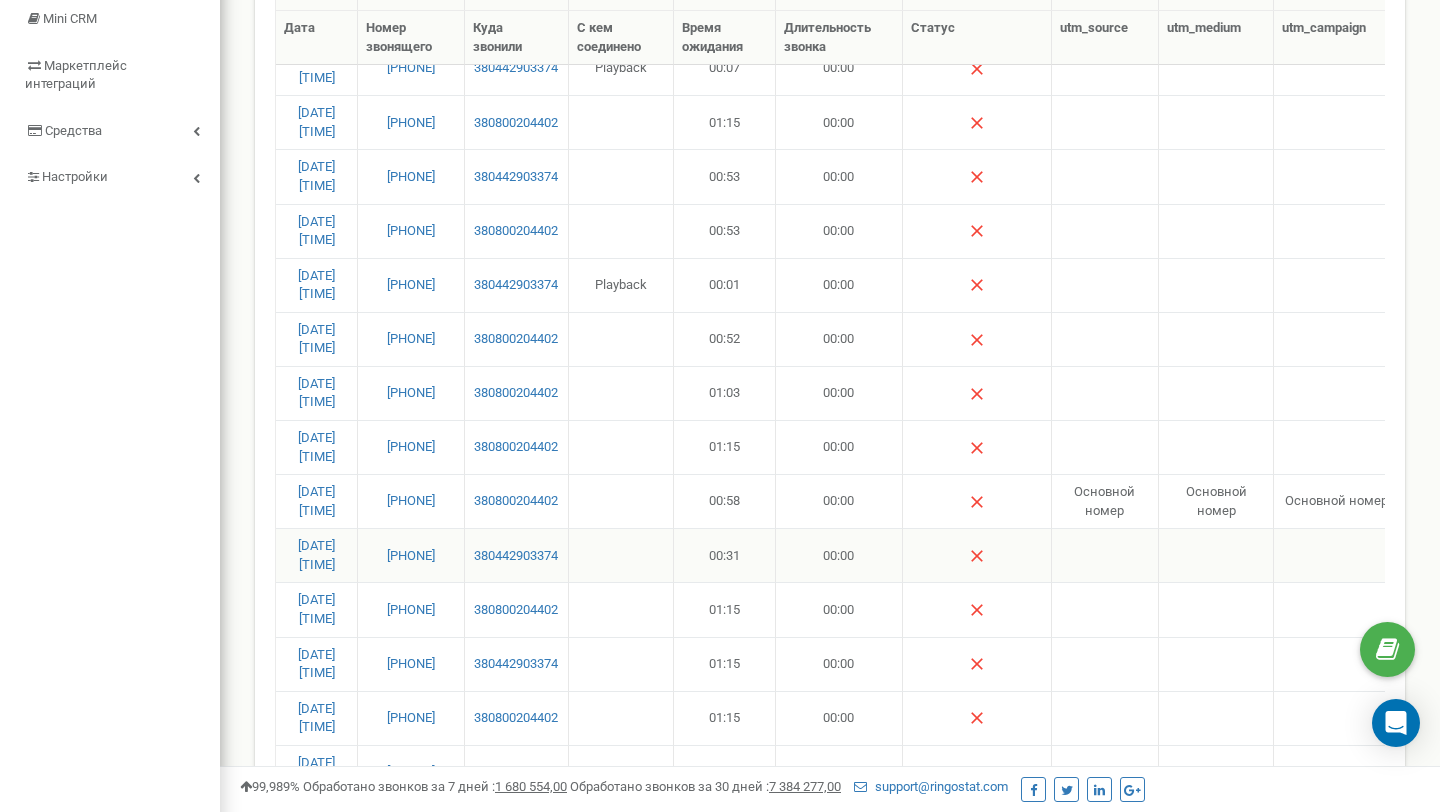drag, startPoint x: 456, startPoint y: 558, endPoint x: 362, endPoint y: 563, distance: 94.13288 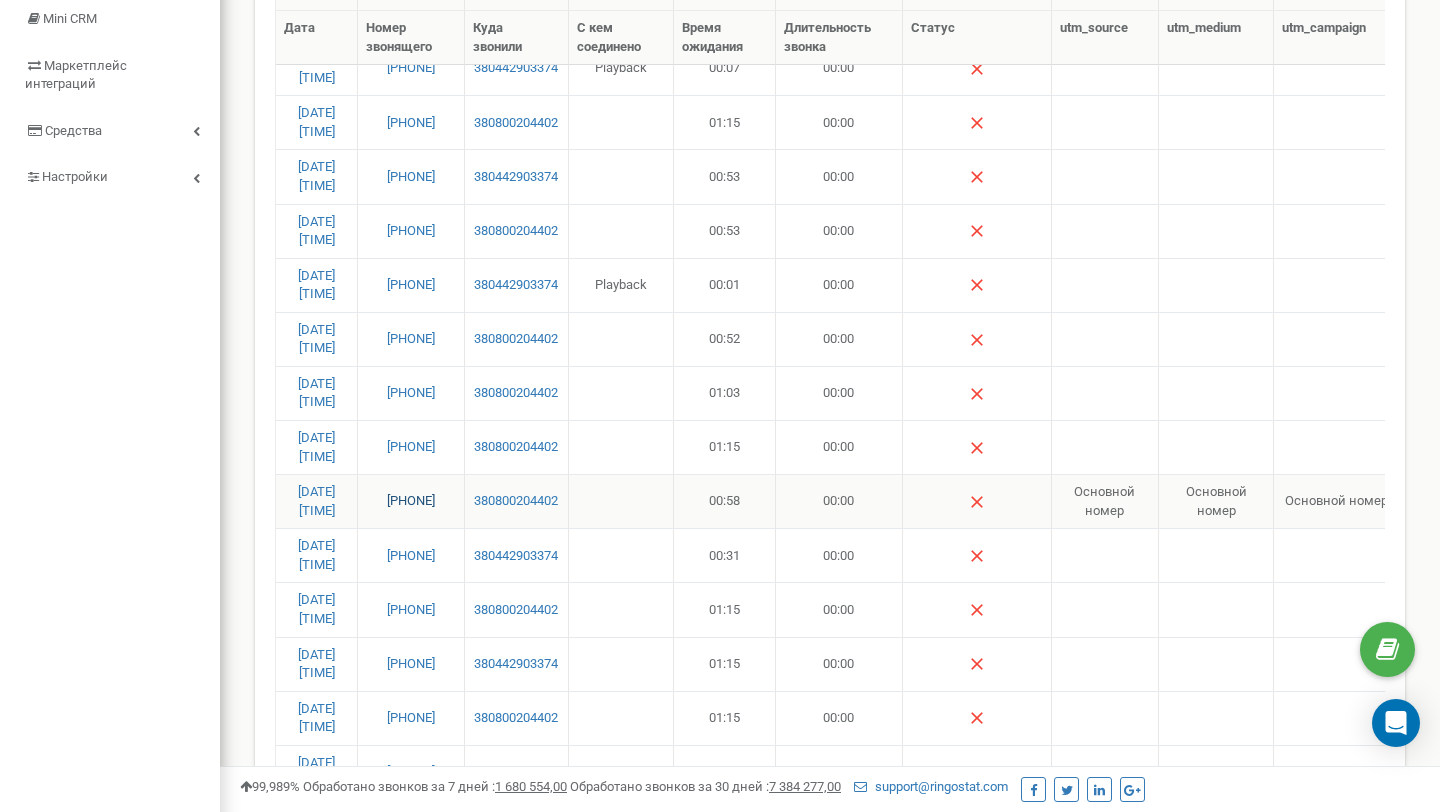 drag, startPoint x: 459, startPoint y: 501, endPoint x: 368, endPoint y: 495, distance: 91.197586 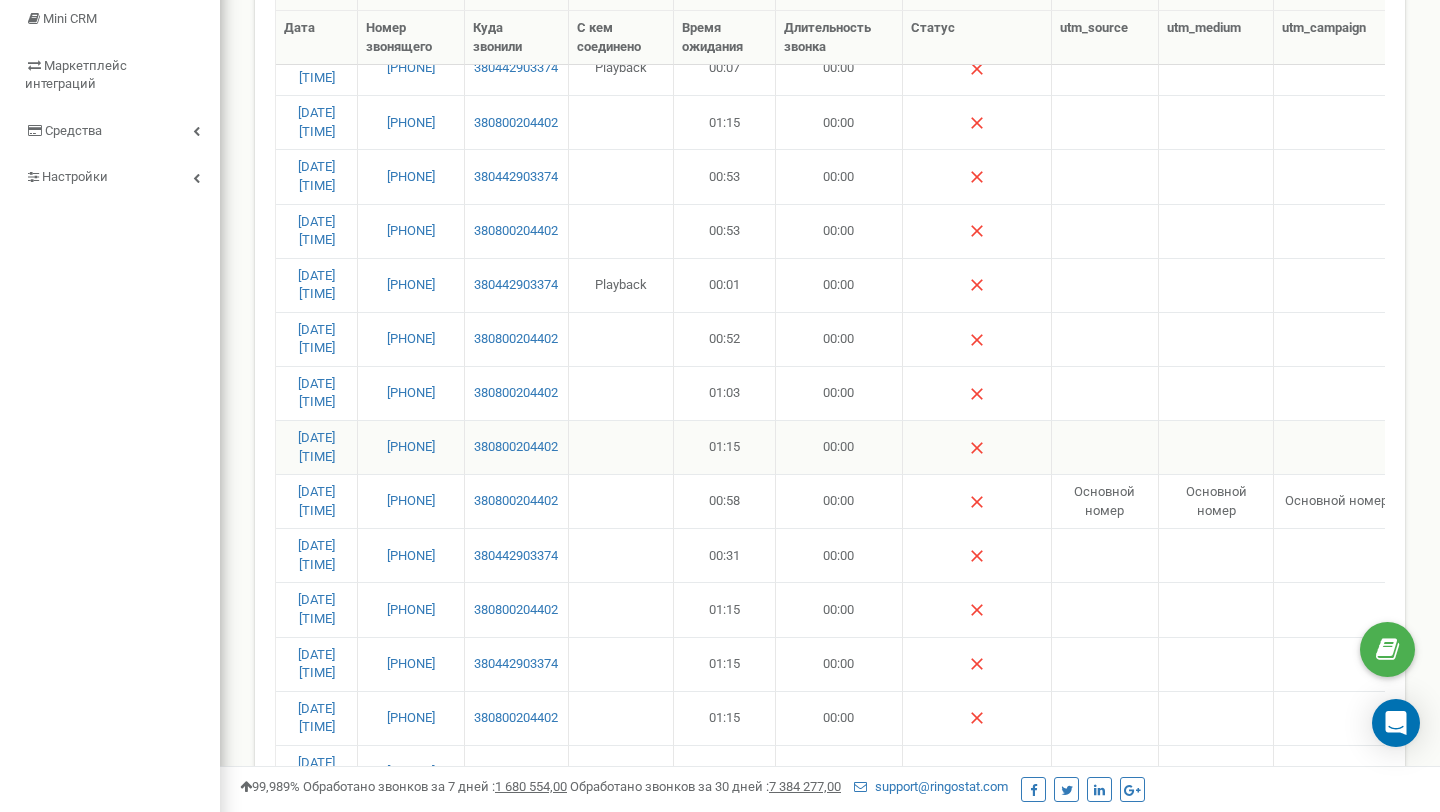 drag, startPoint x: 459, startPoint y: 448, endPoint x: 359, endPoint y: 442, distance: 100.17984 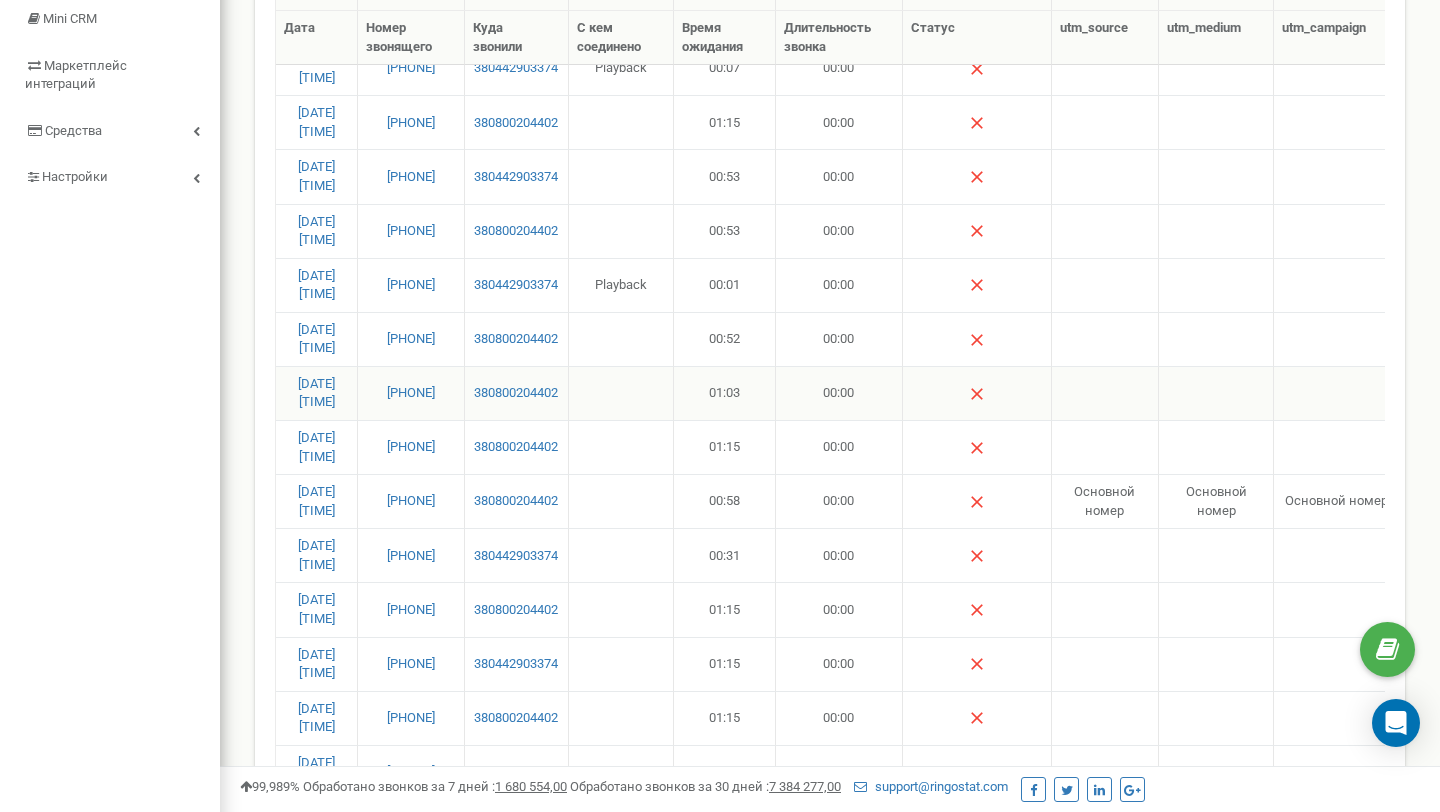 drag, startPoint x: 457, startPoint y: 396, endPoint x: 363, endPoint y: 386, distance: 94.53042 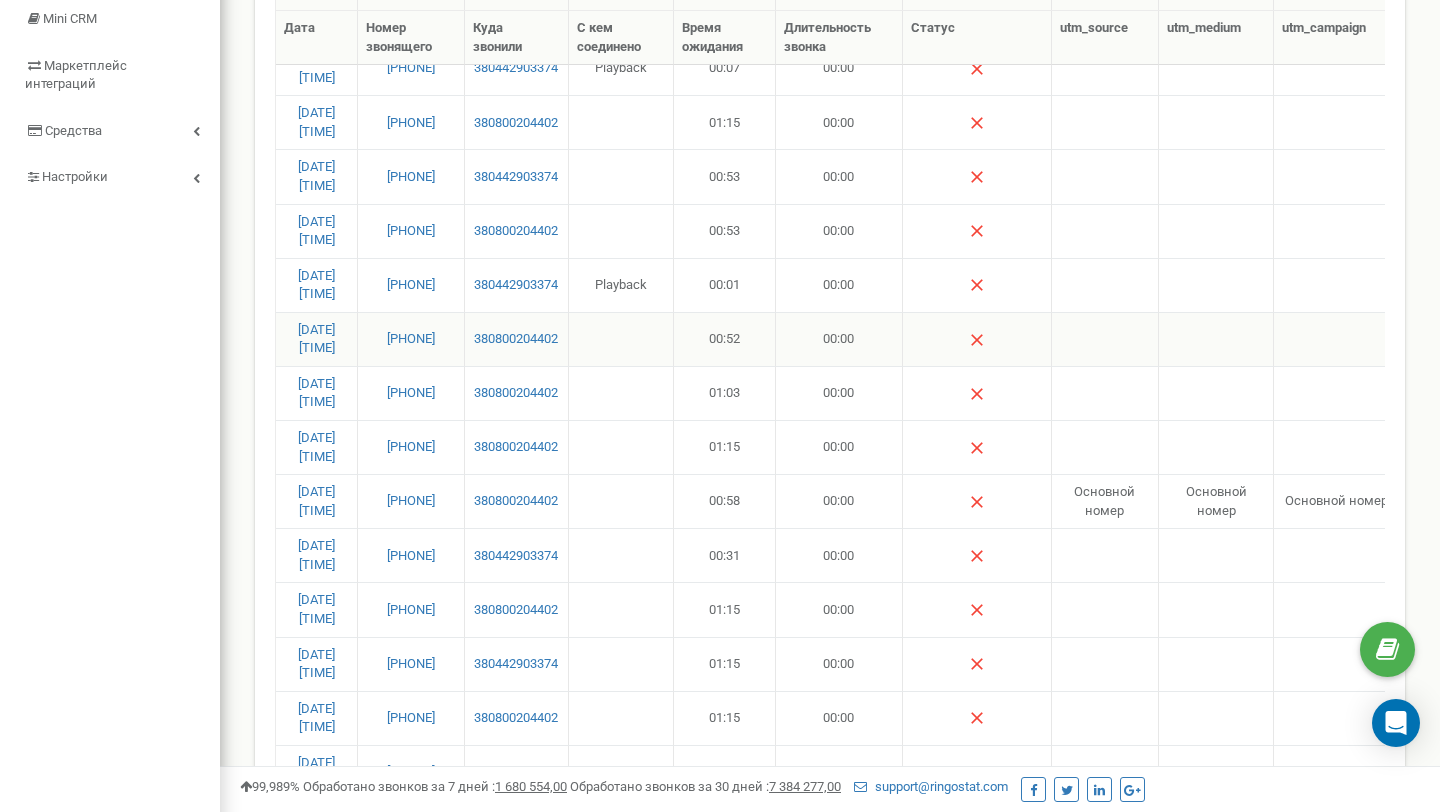 drag, startPoint x: 456, startPoint y: 336, endPoint x: 365, endPoint y: 335, distance: 91.00549 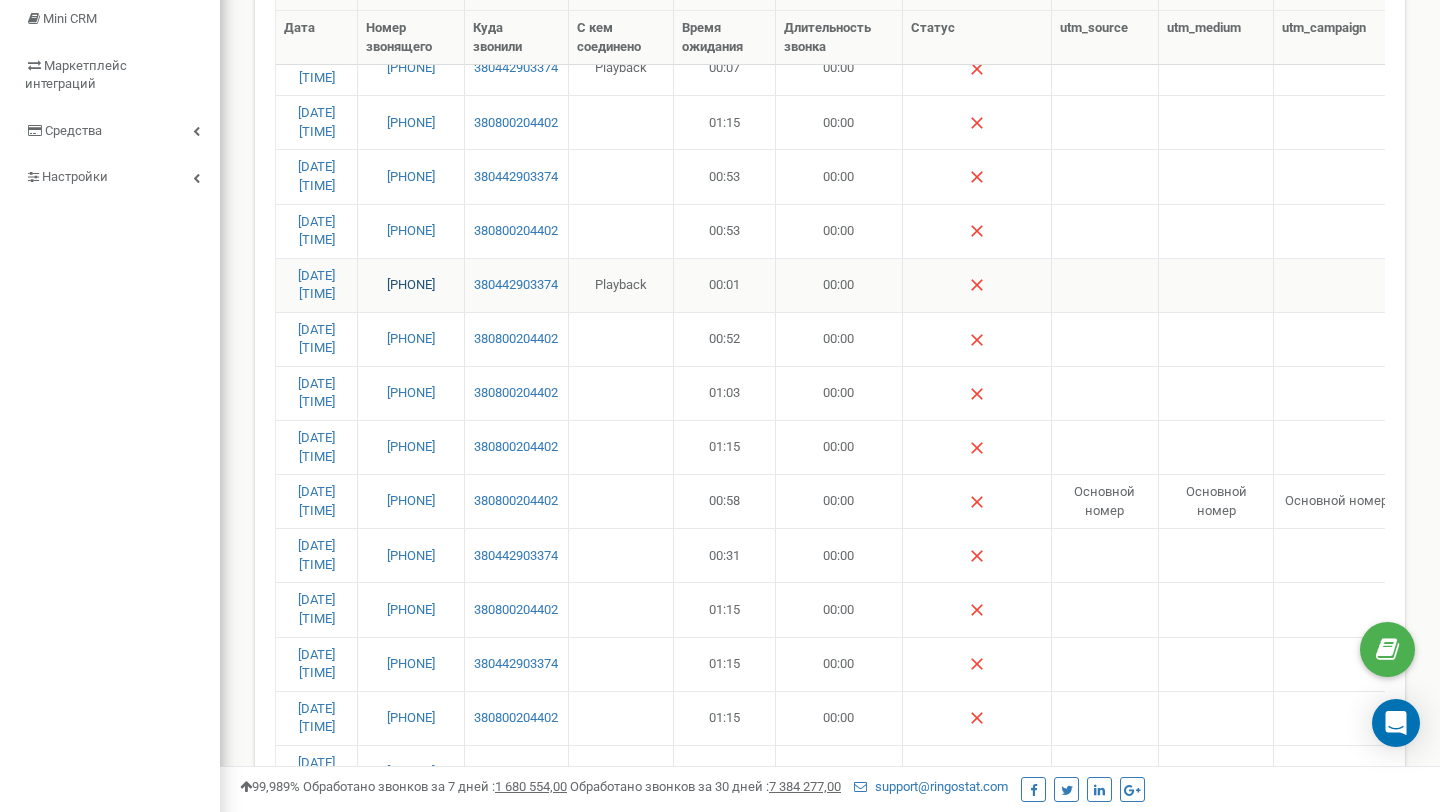 drag, startPoint x: 459, startPoint y: 284, endPoint x: 369, endPoint y: 280, distance: 90.088844 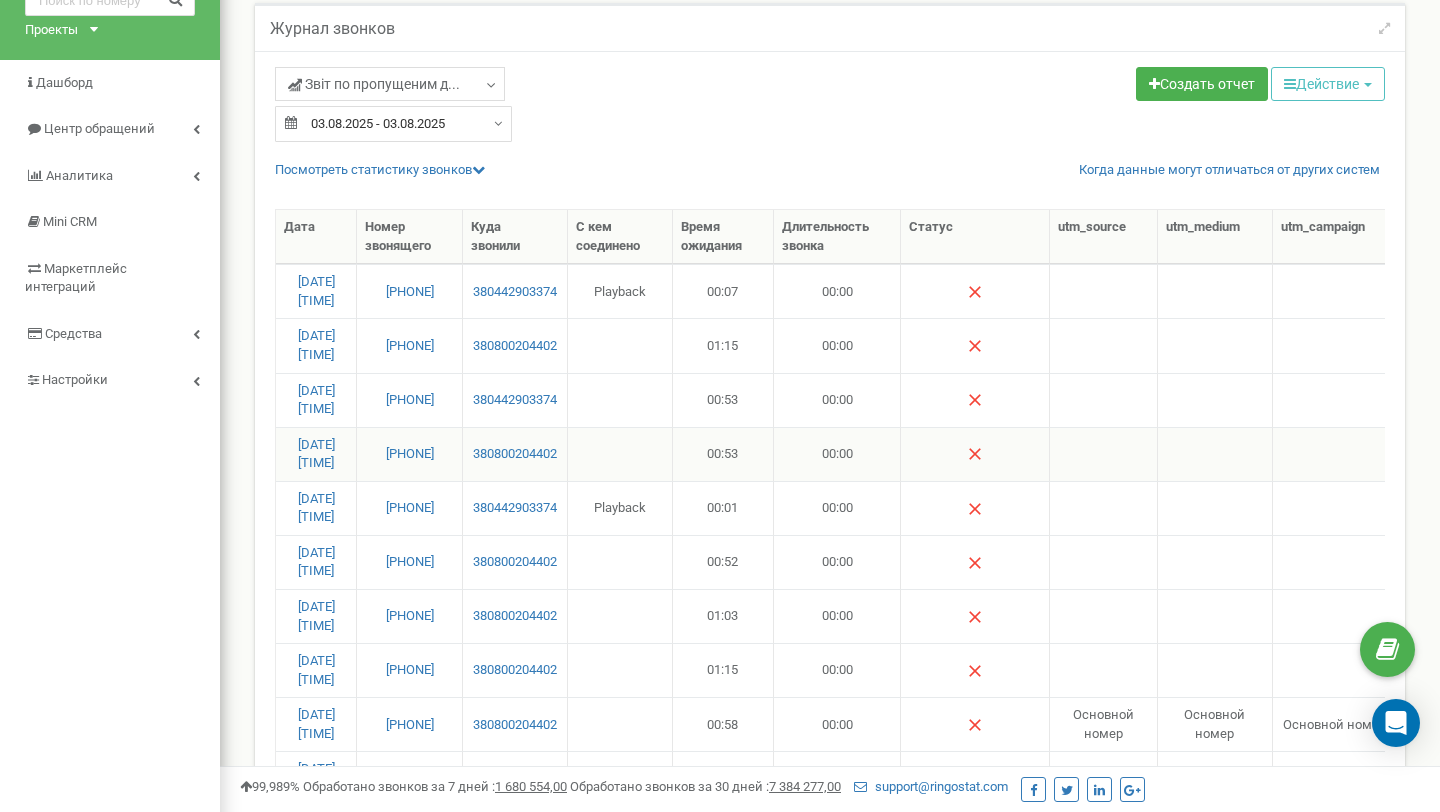 scroll, scrollTop: 102, scrollLeft: 0, axis: vertical 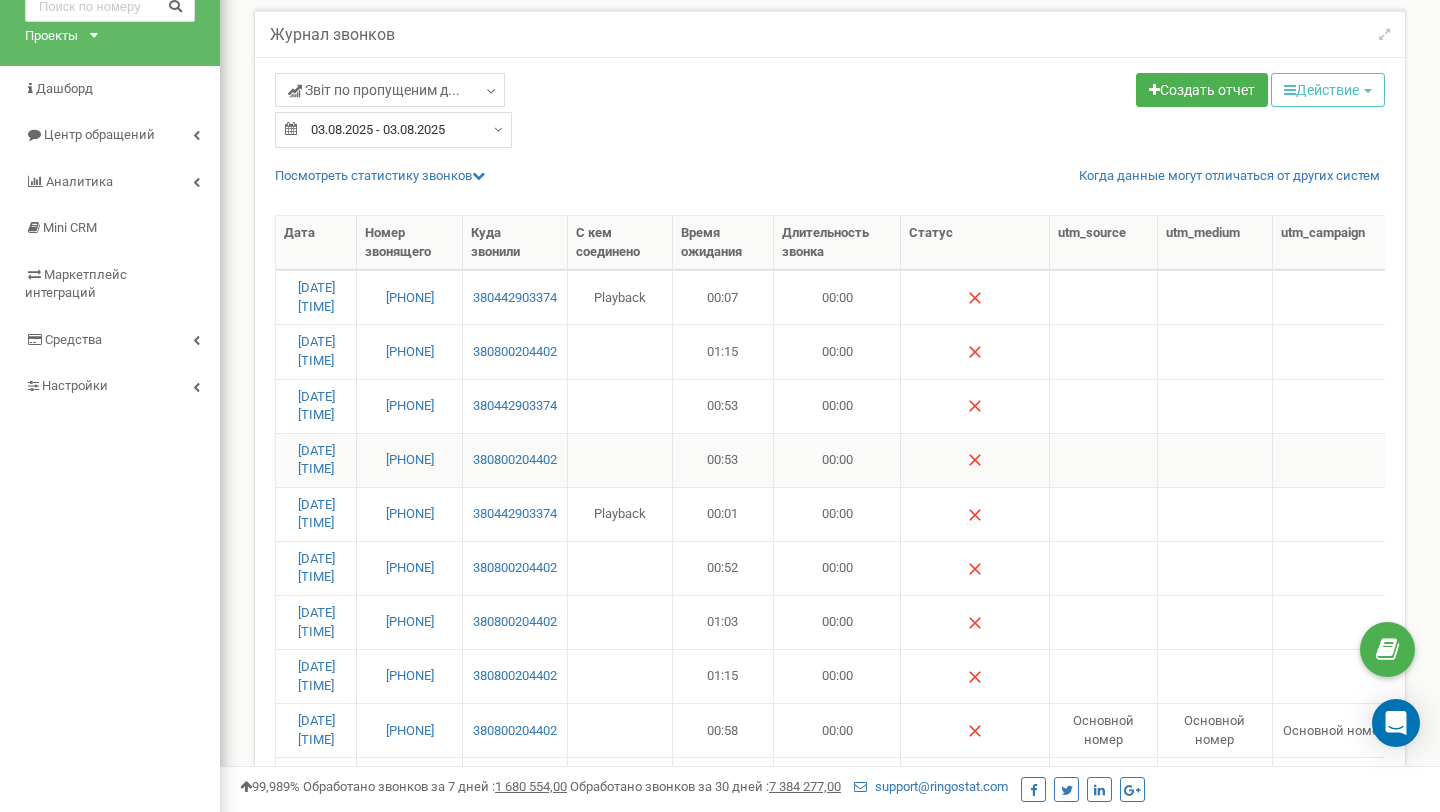drag, startPoint x: 459, startPoint y: 459, endPoint x: 364, endPoint y: 457, distance: 95.02105 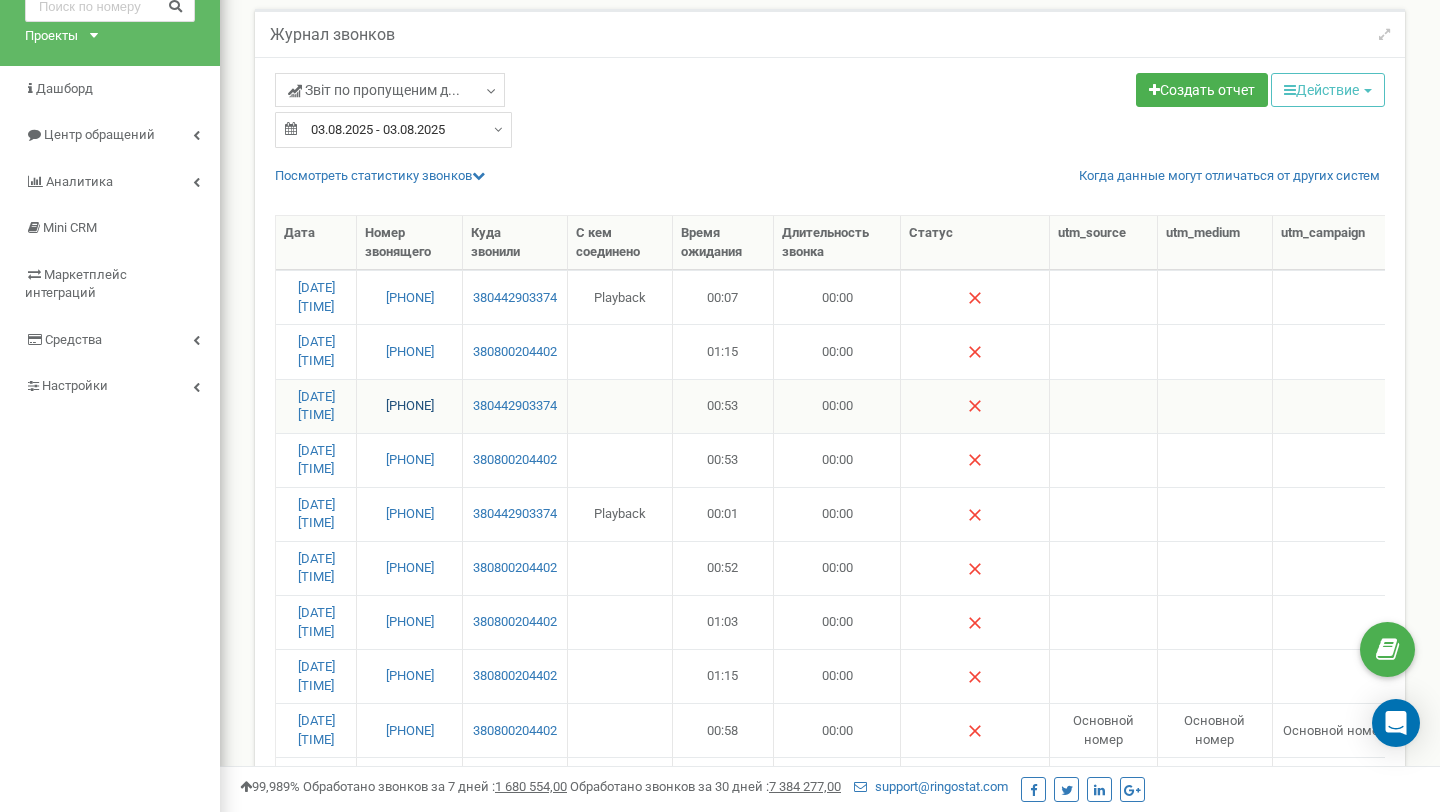 drag, startPoint x: 457, startPoint y: 409, endPoint x: 367, endPoint y: 409, distance: 90 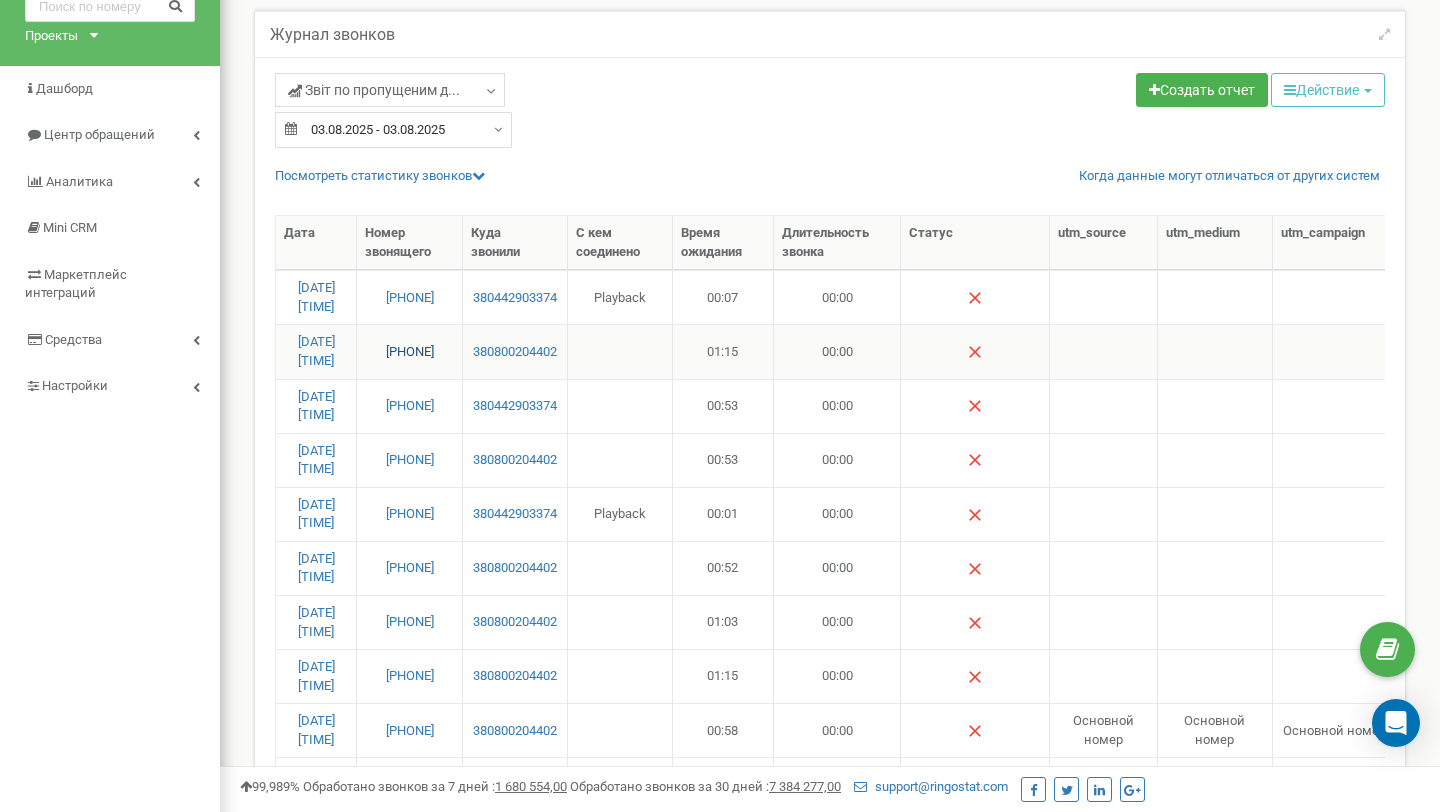 drag, startPoint x: 459, startPoint y: 352, endPoint x: 368, endPoint y: 349, distance: 91.04944 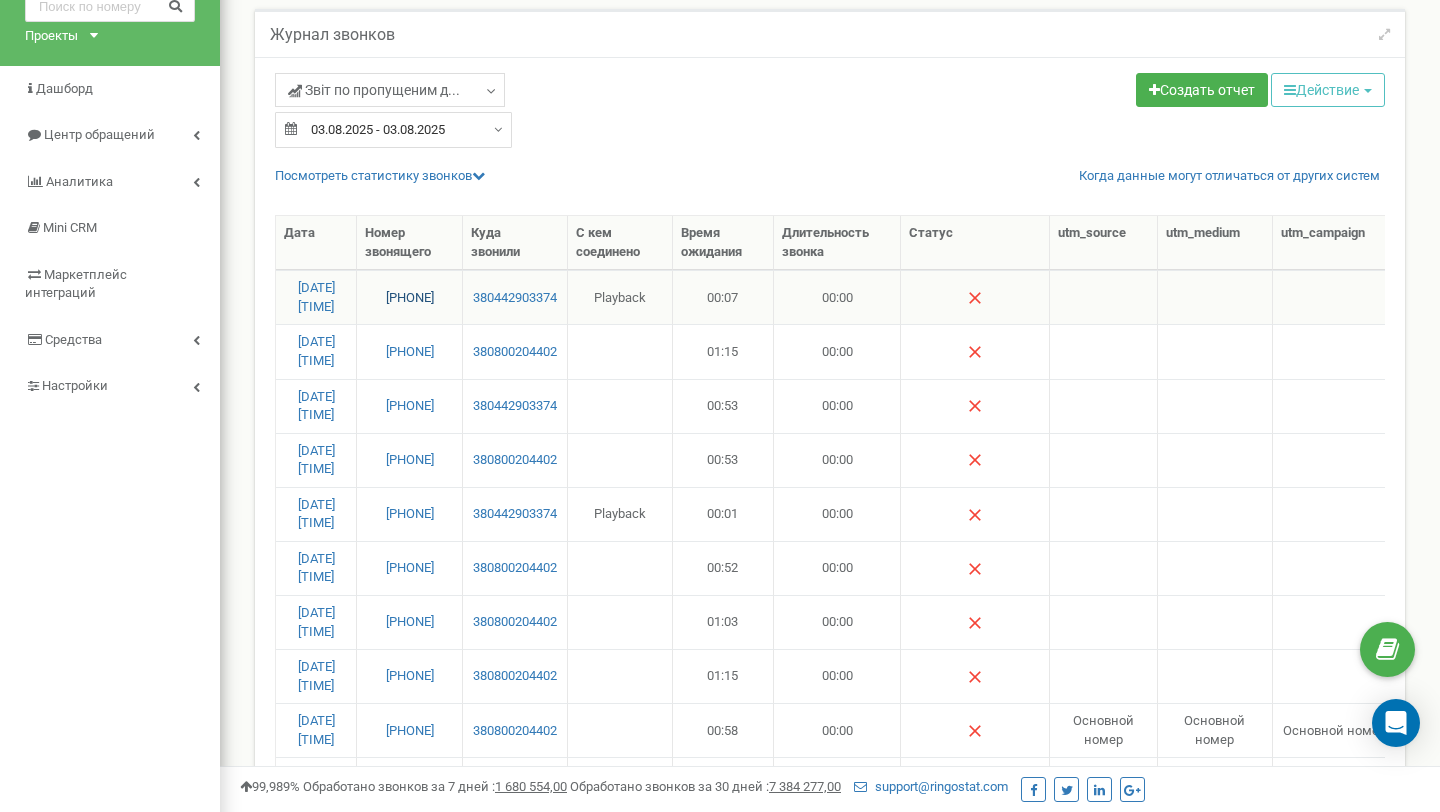 drag, startPoint x: 459, startPoint y: 299, endPoint x: 368, endPoint y: 299, distance: 91 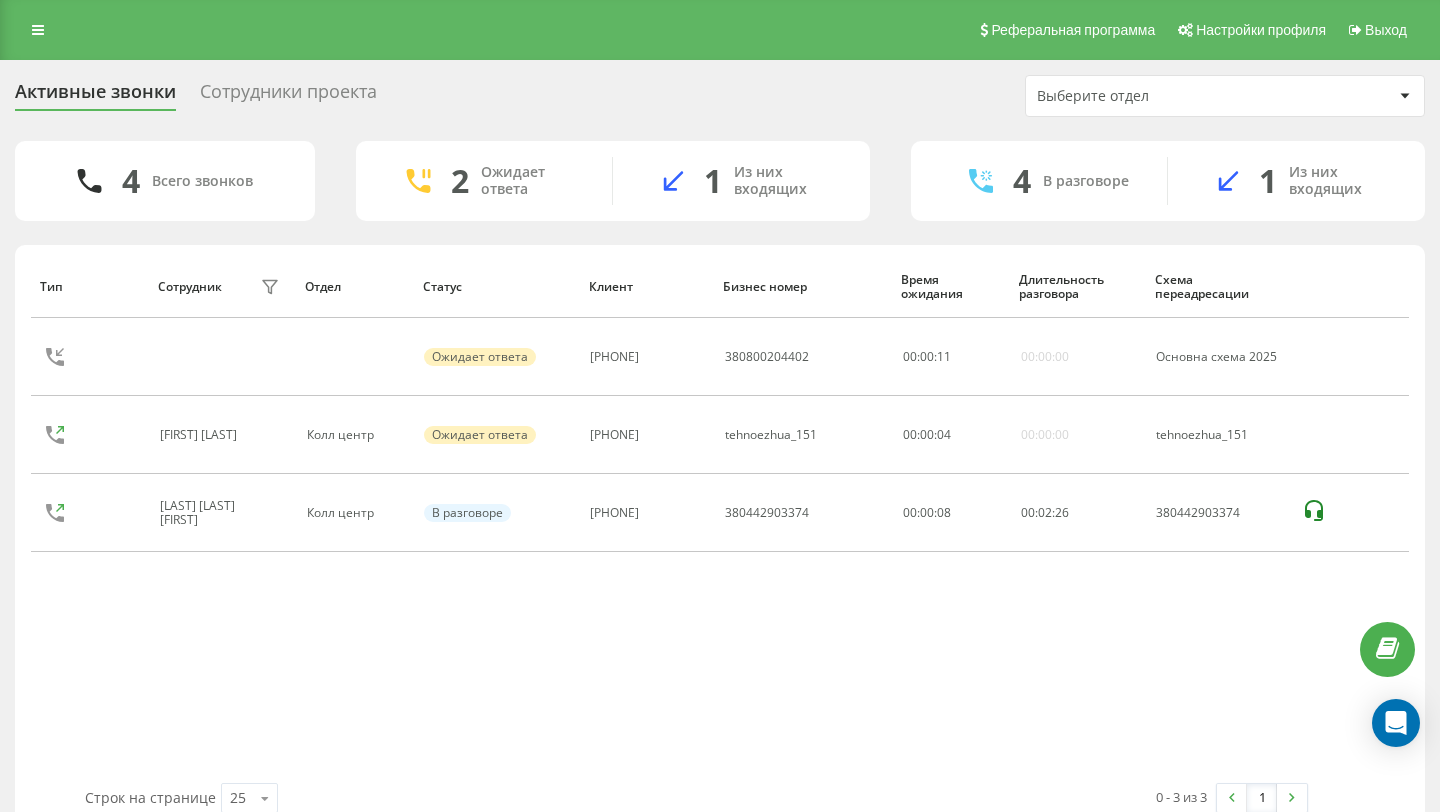 scroll, scrollTop: 0, scrollLeft: 0, axis: both 